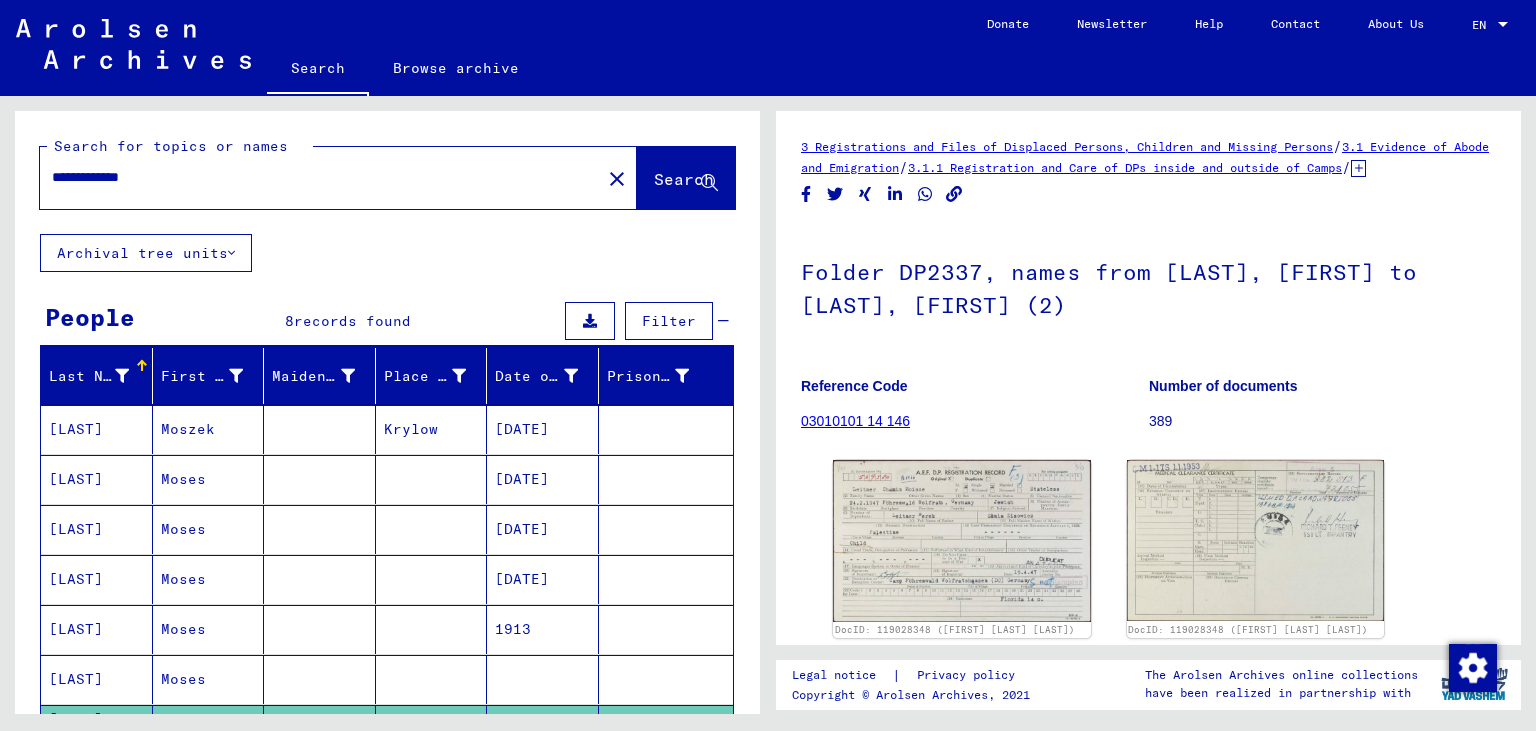 scroll, scrollTop: 0, scrollLeft: 0, axis: both 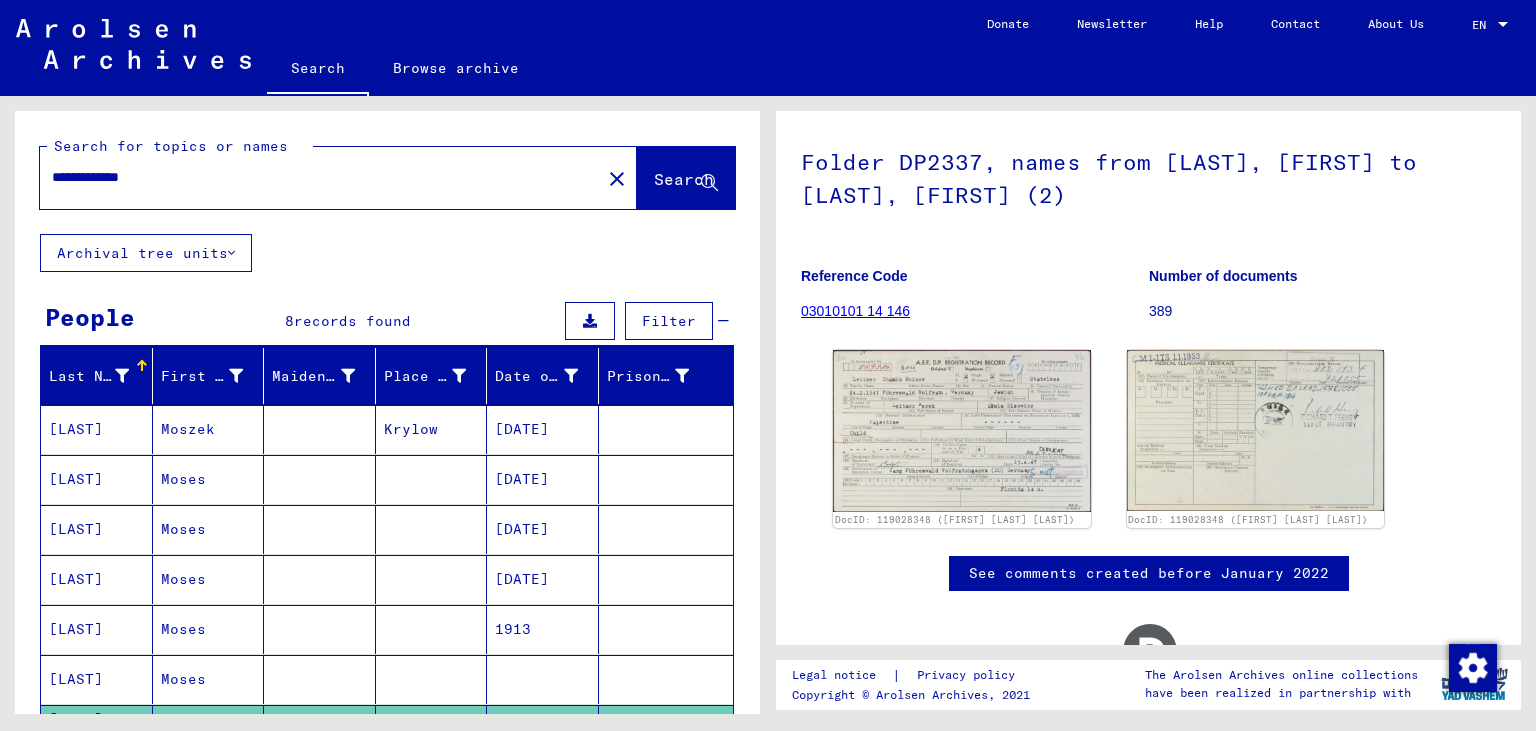 drag, startPoint x: 224, startPoint y: 176, endPoint x: 43, endPoint y: 186, distance: 181.27603 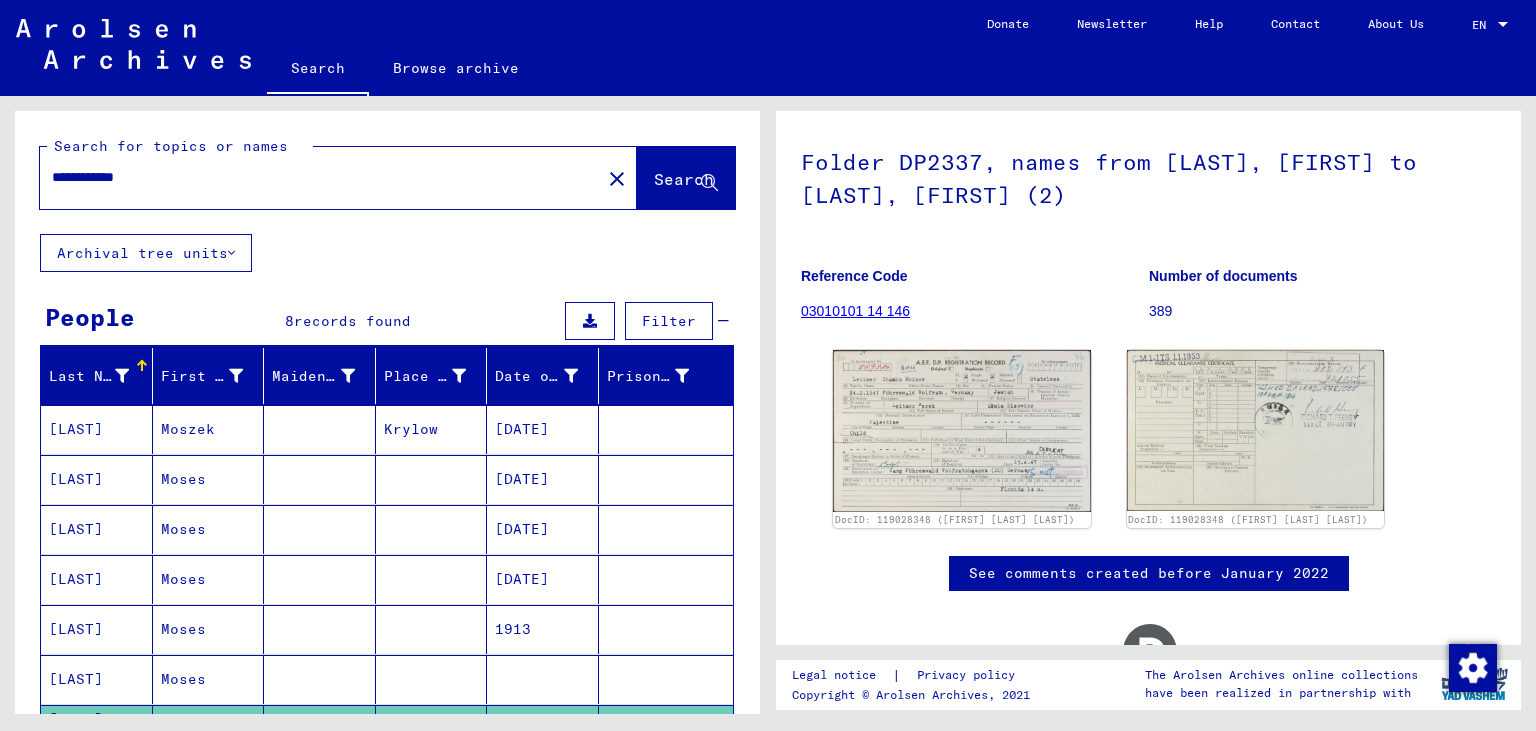 scroll, scrollTop: 0, scrollLeft: 0, axis: both 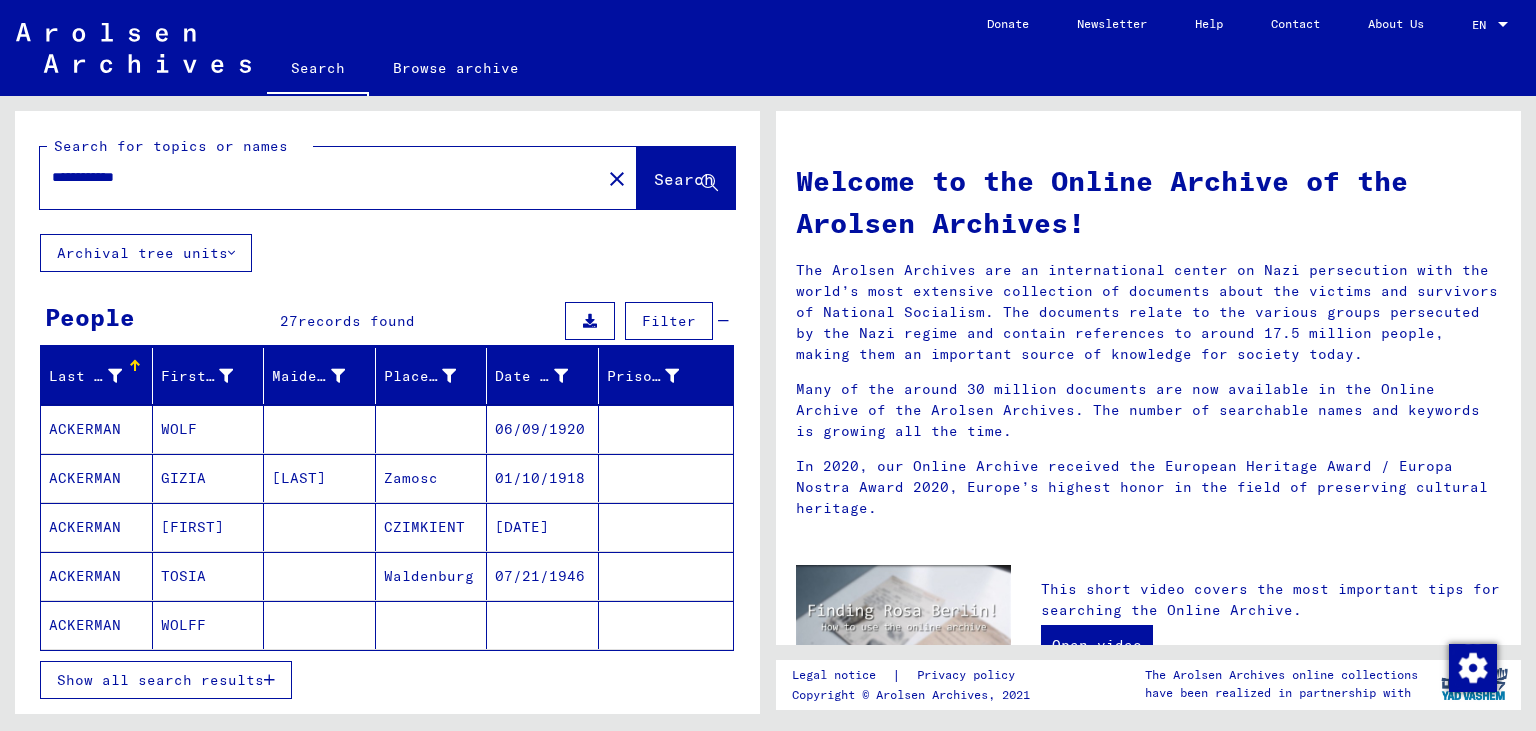 click on "Show all search results" at bounding box center [160, 680] 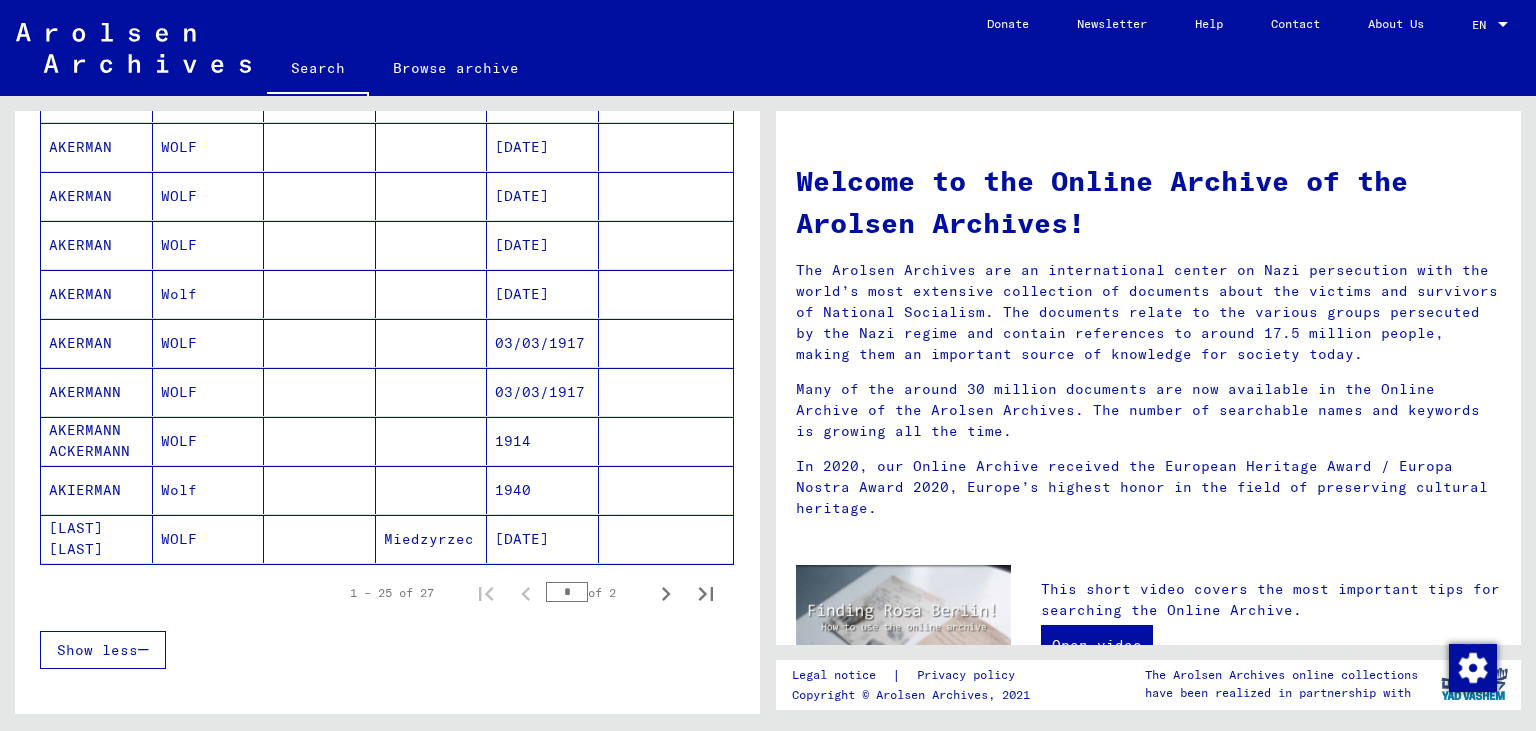 scroll, scrollTop: 1104, scrollLeft: 0, axis: vertical 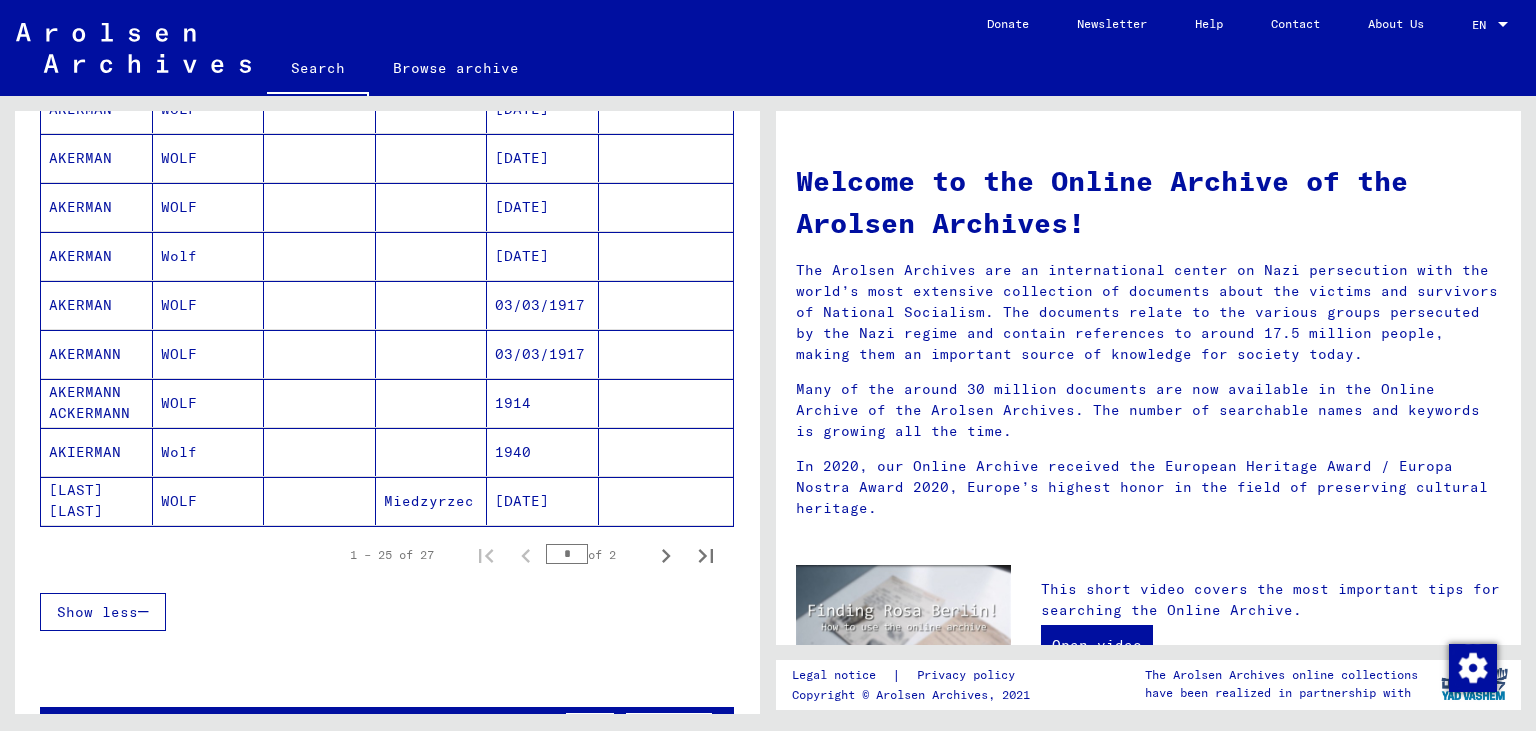 click on "WOLF" at bounding box center [209, 452] 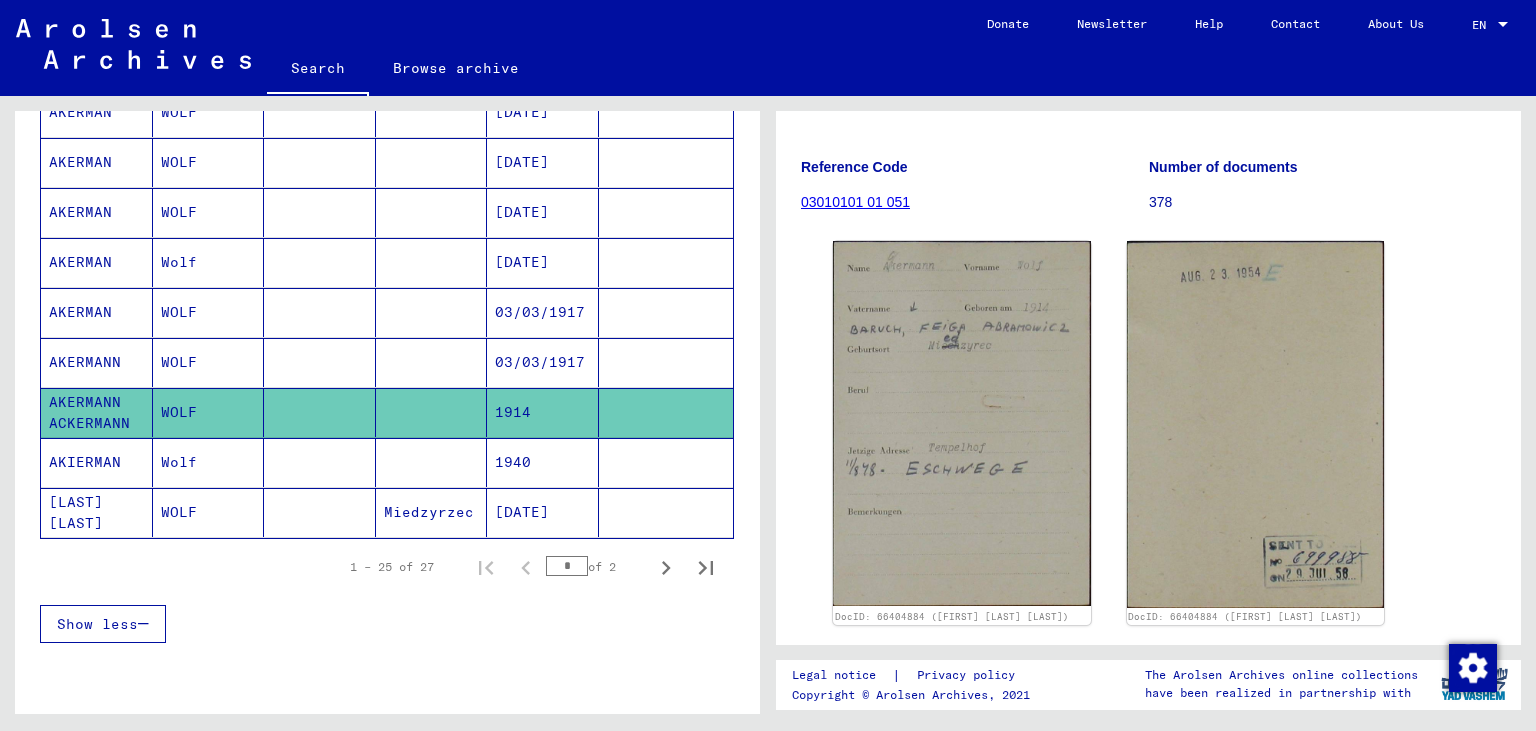 scroll, scrollTop: 220, scrollLeft: 0, axis: vertical 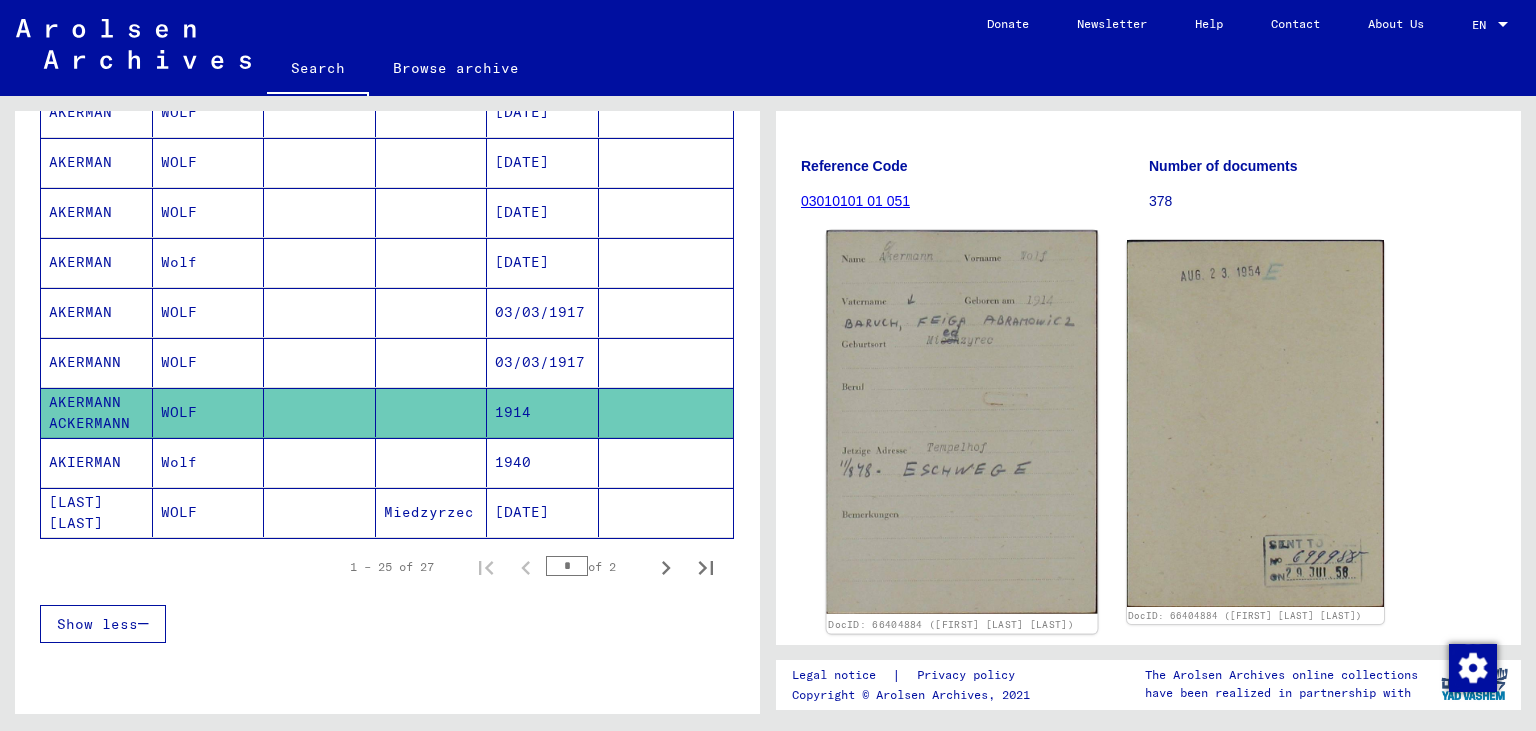 click 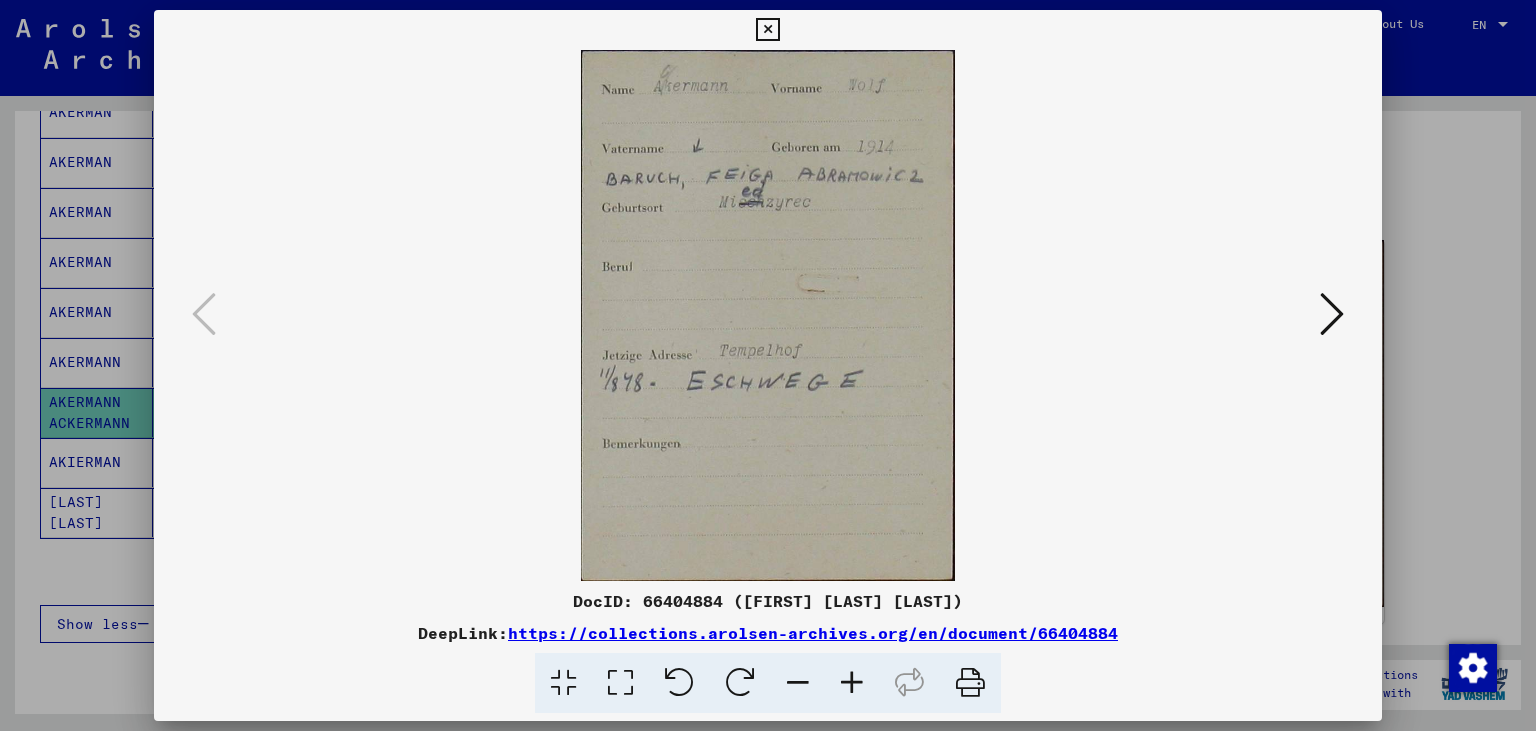 click at bounding box center [1332, 314] 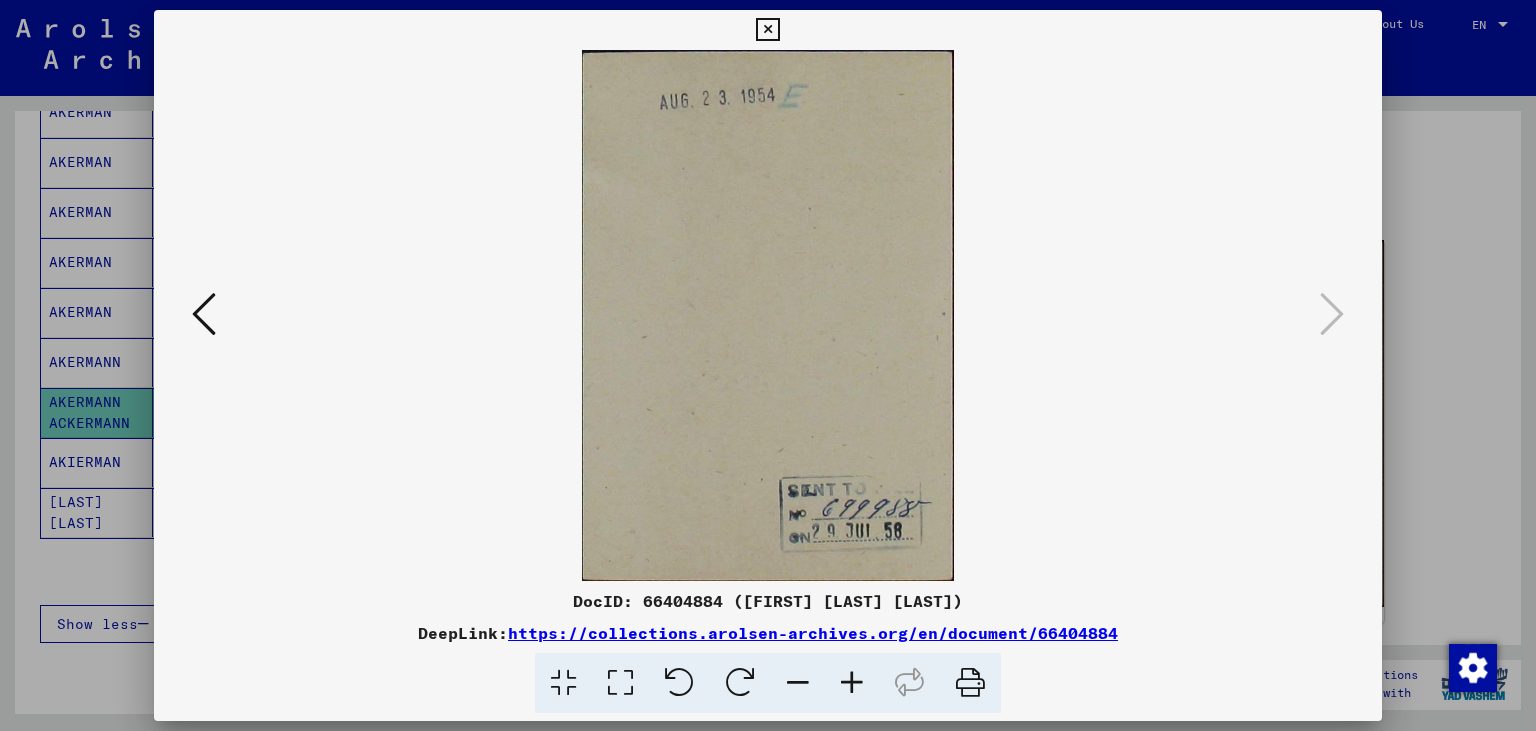 click at bounding box center [767, 30] 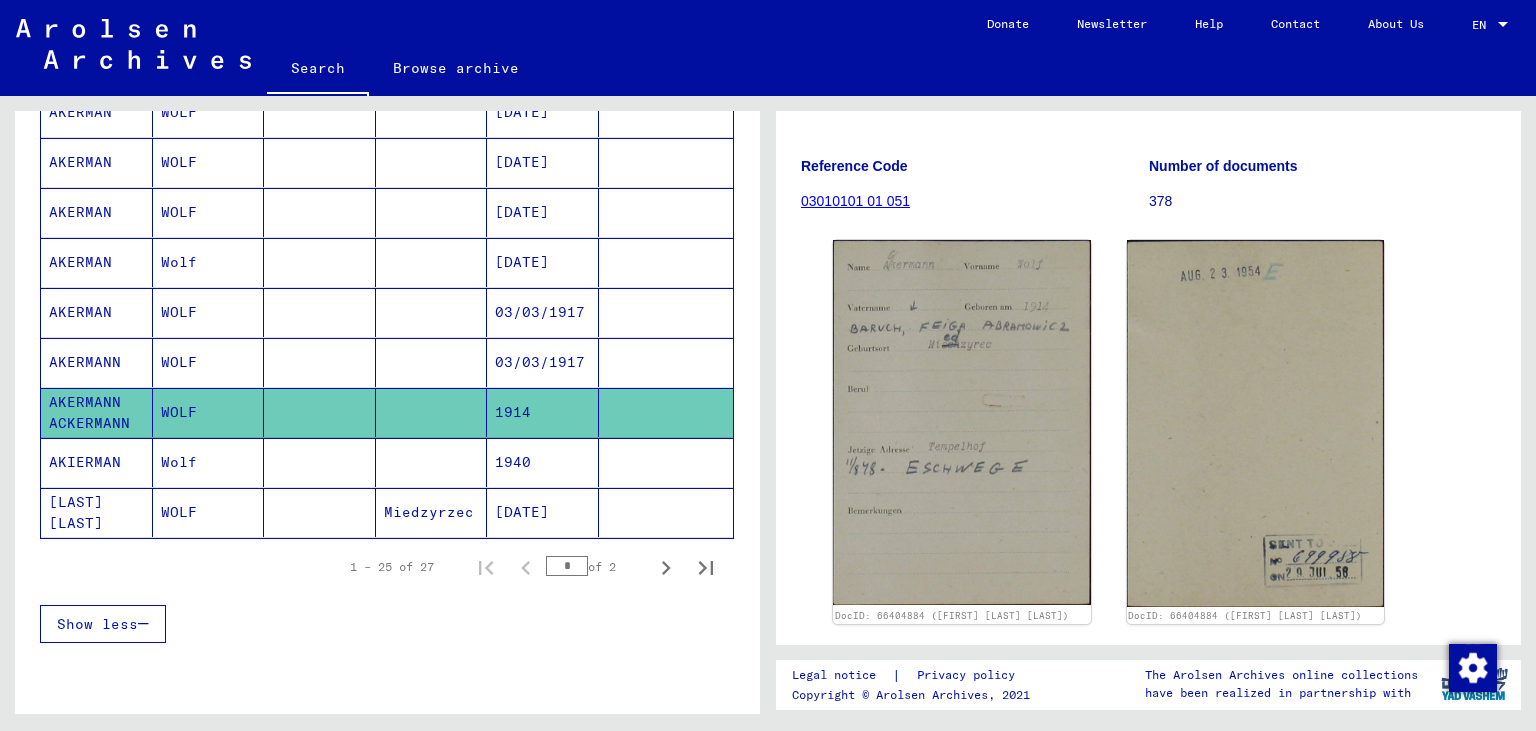 click on "[DATE]" 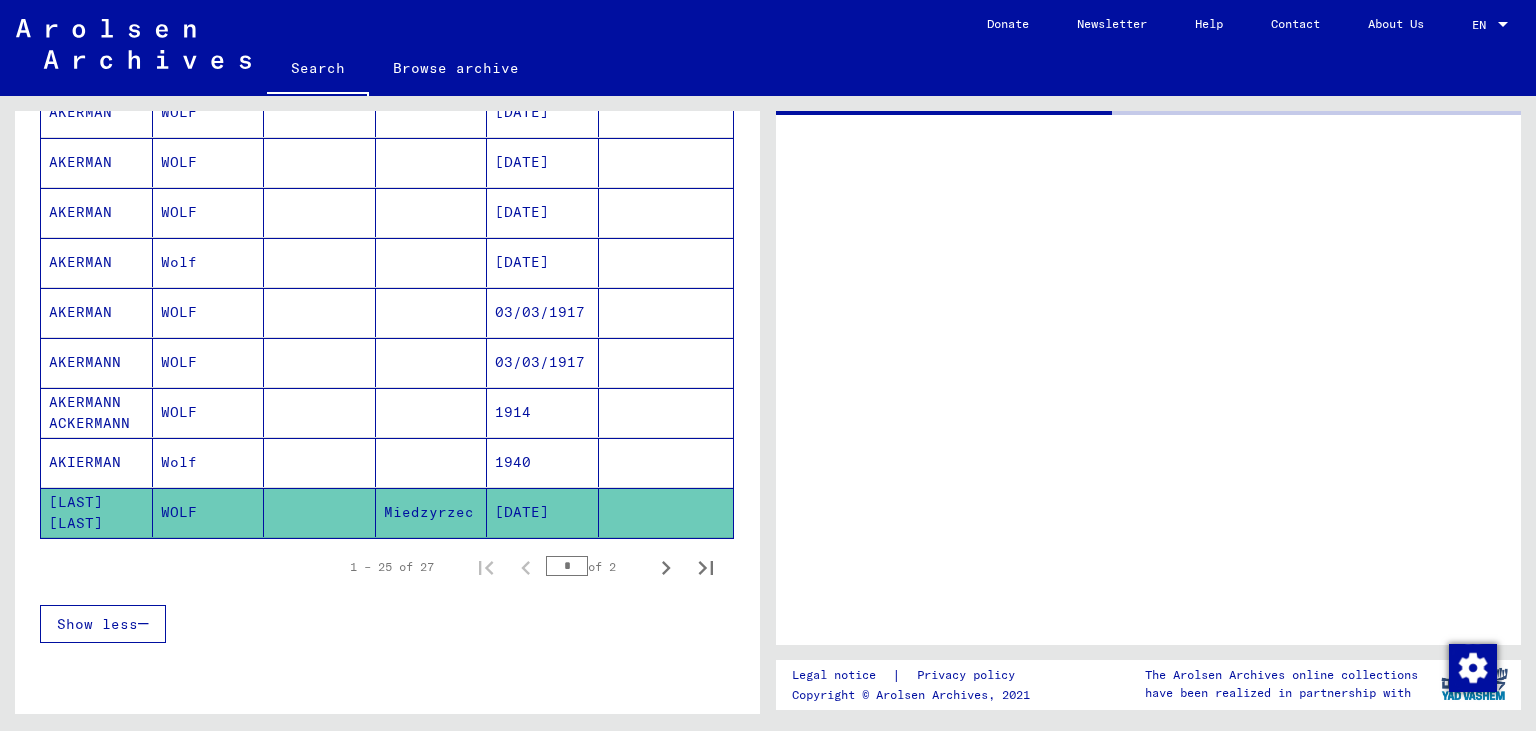 scroll, scrollTop: 0, scrollLeft: 0, axis: both 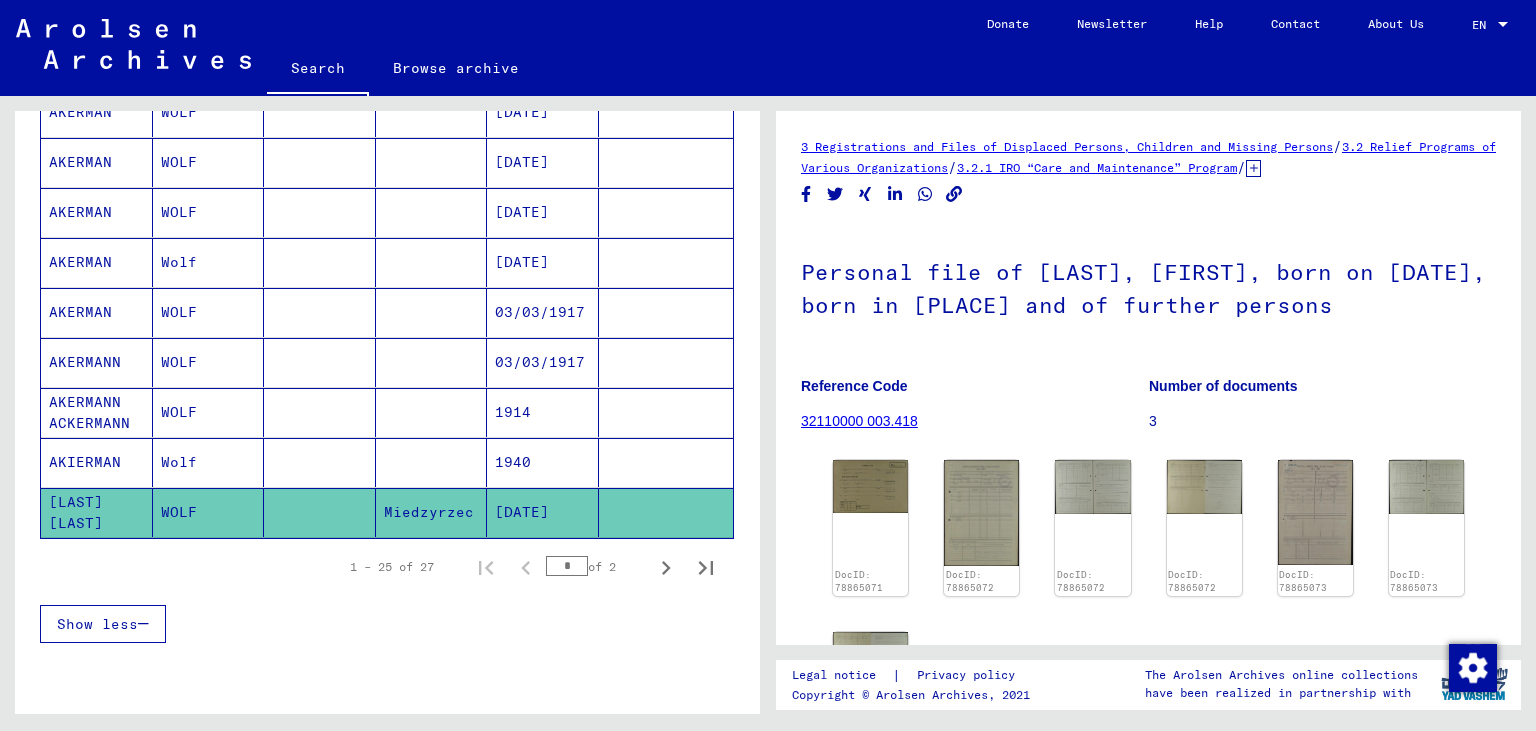click on "03/03/1917" at bounding box center [543, 412] 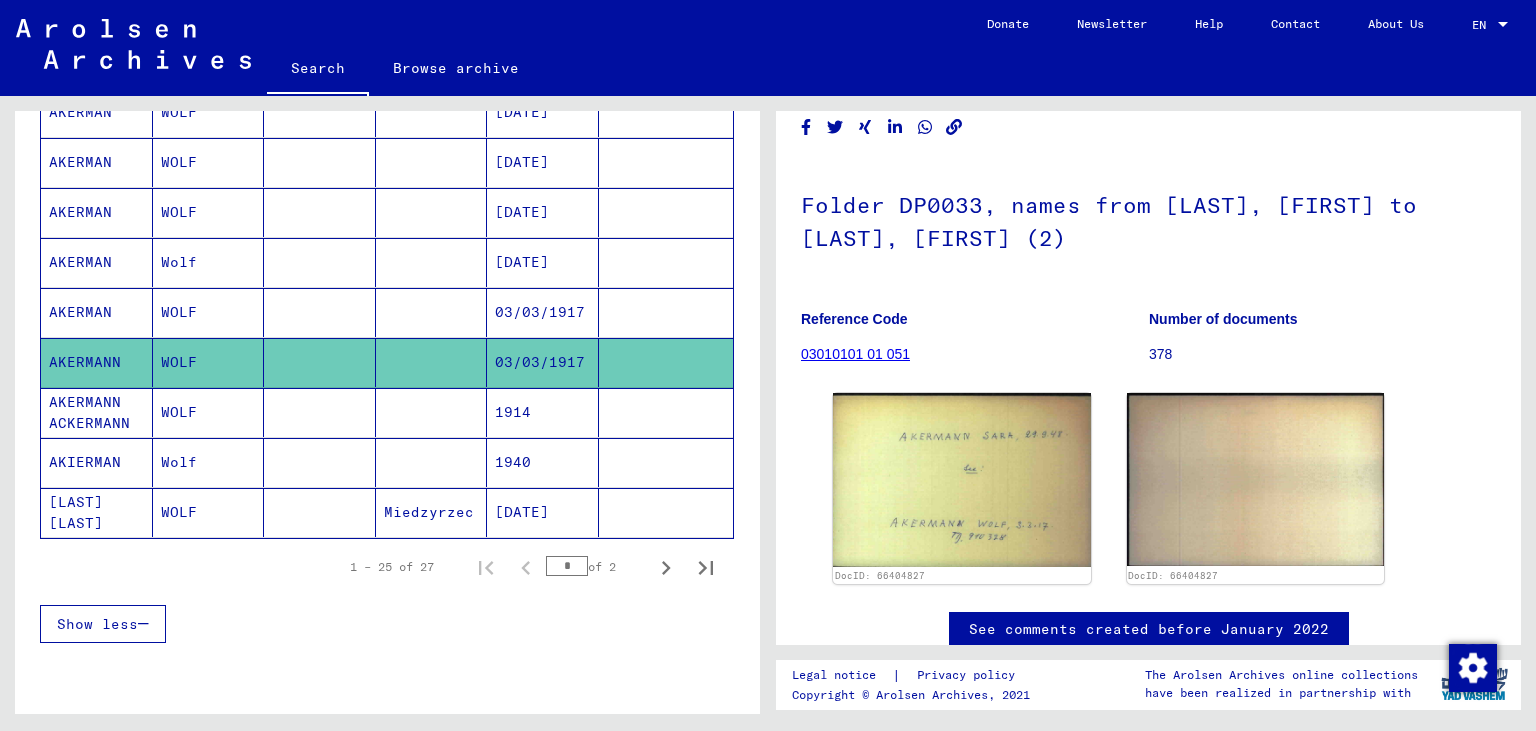scroll, scrollTop: 110, scrollLeft: 0, axis: vertical 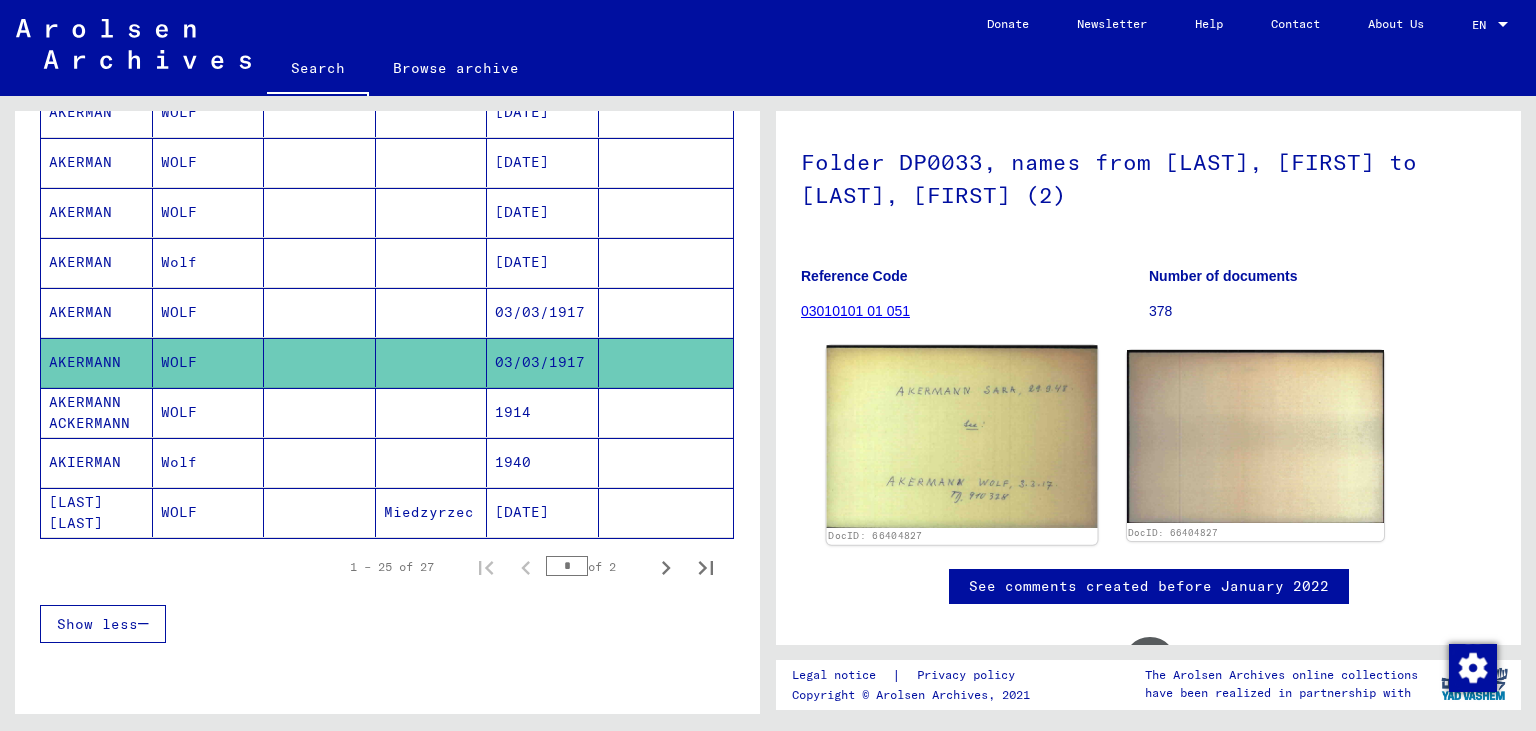 click 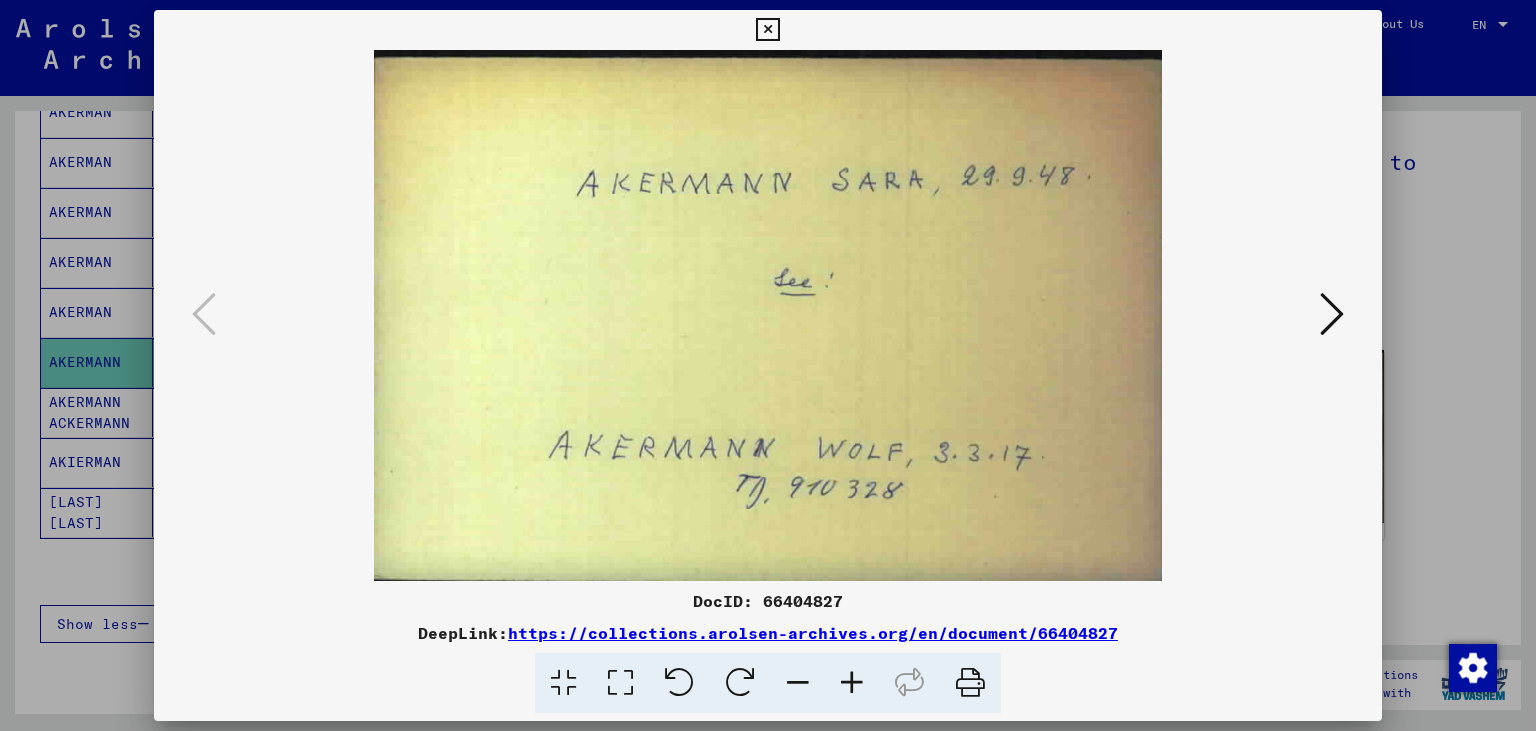 click at bounding box center (1332, 314) 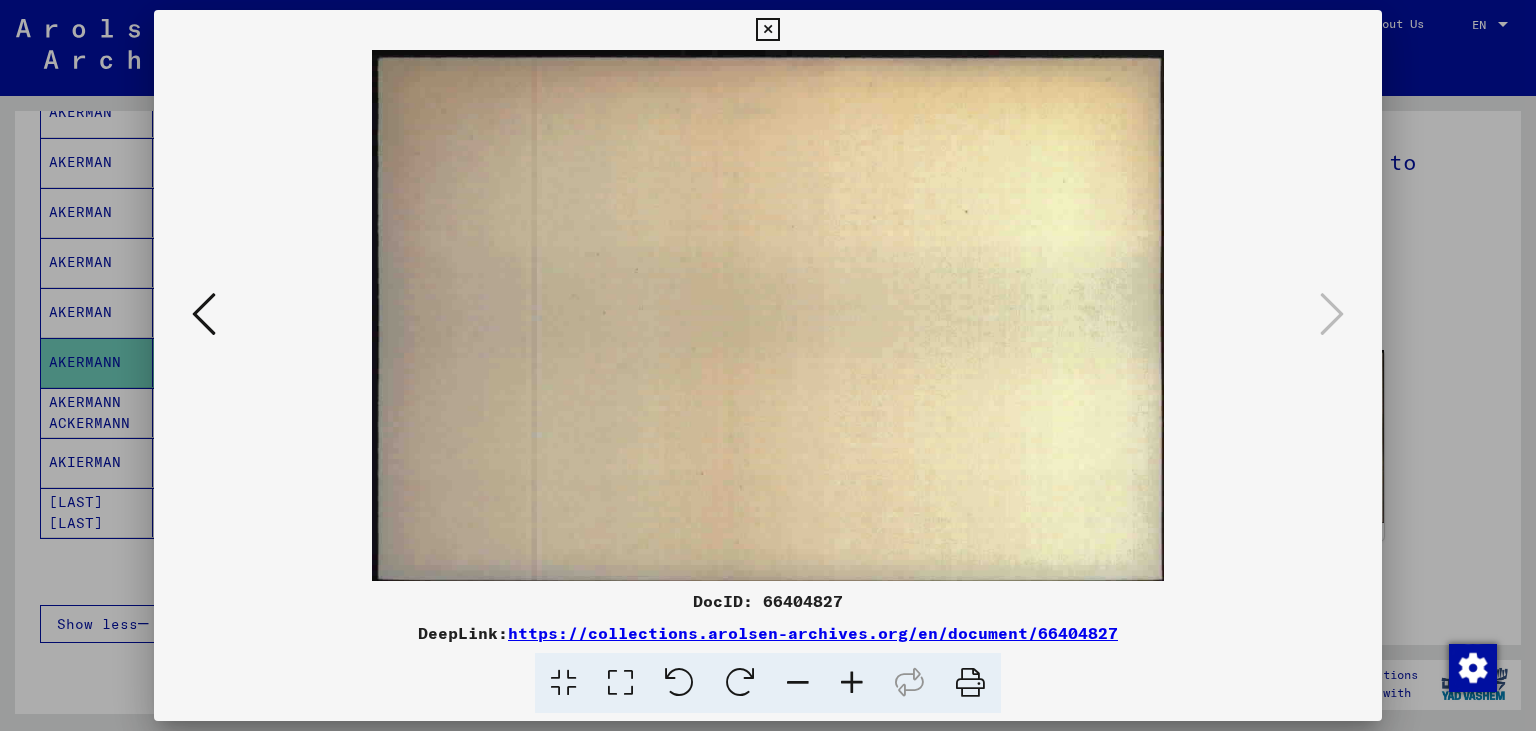 click at bounding box center [767, 30] 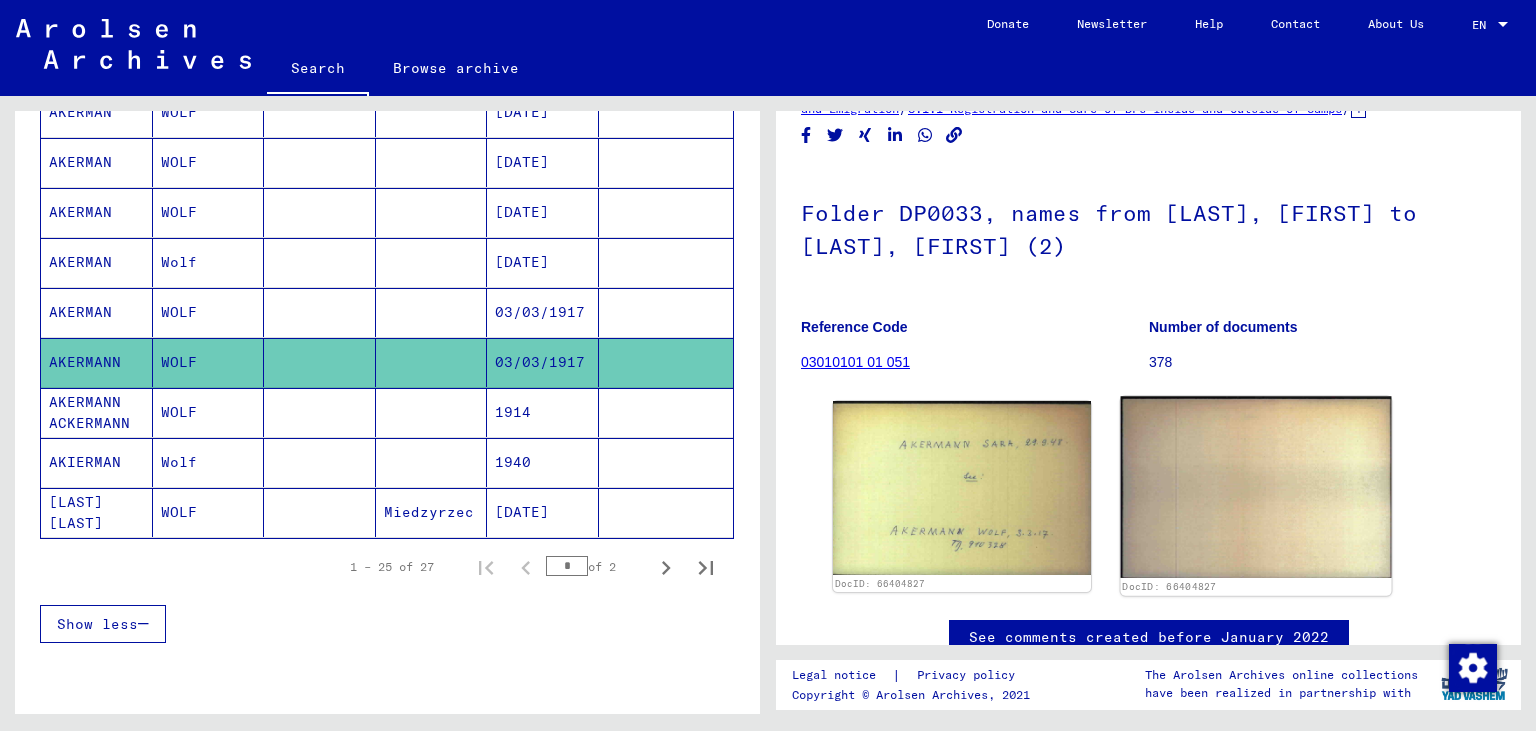 scroll, scrollTop: 0, scrollLeft: 0, axis: both 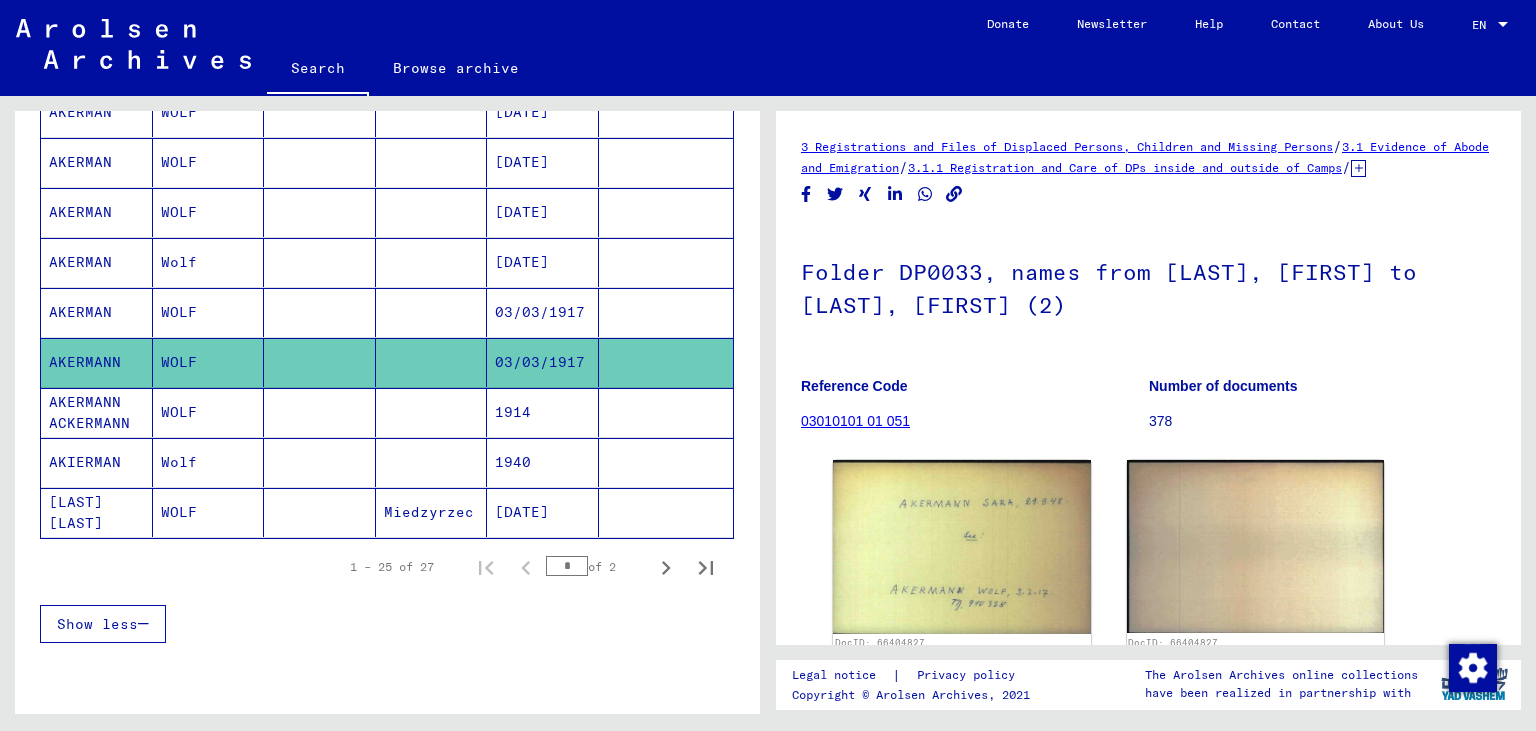 click on "03/03/1917" at bounding box center (543, 362) 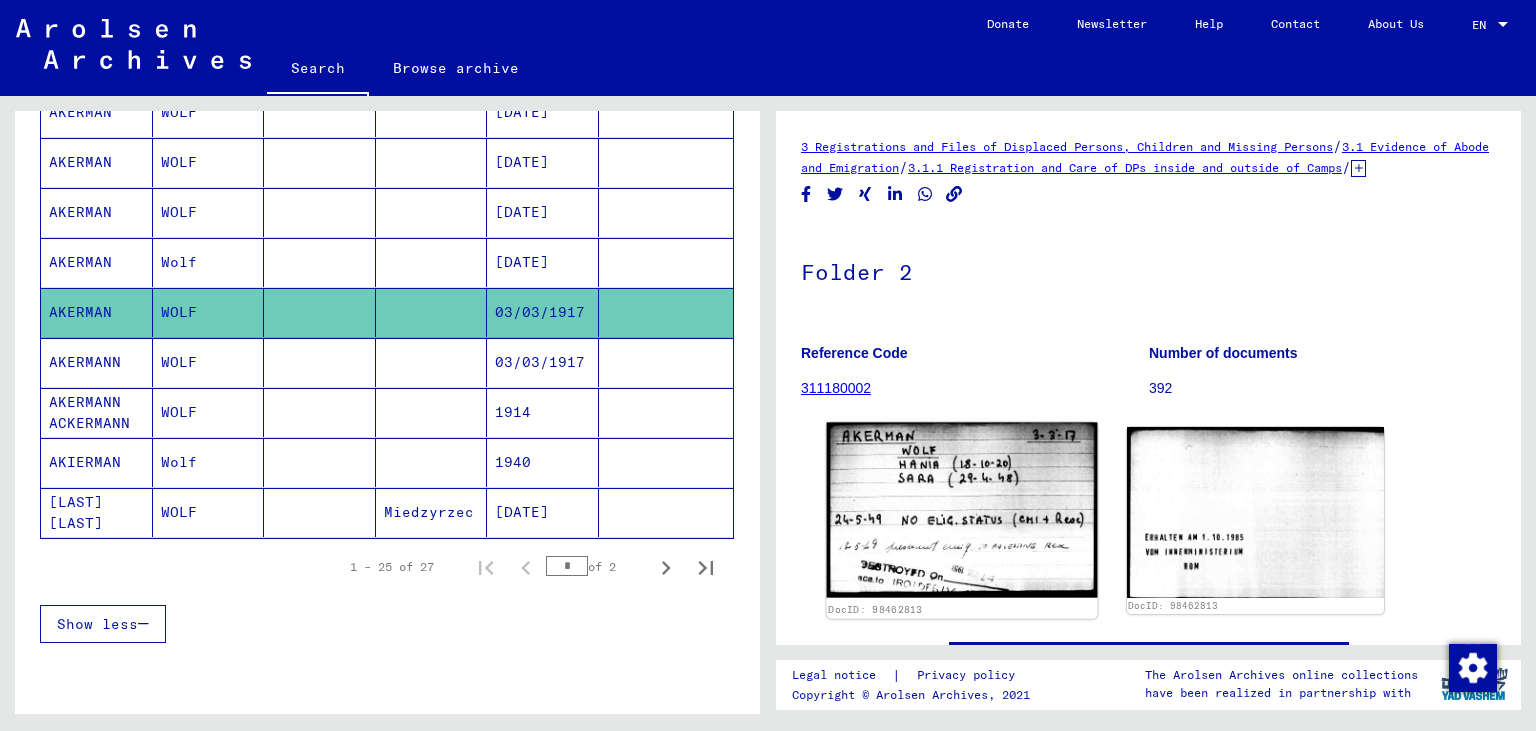 click 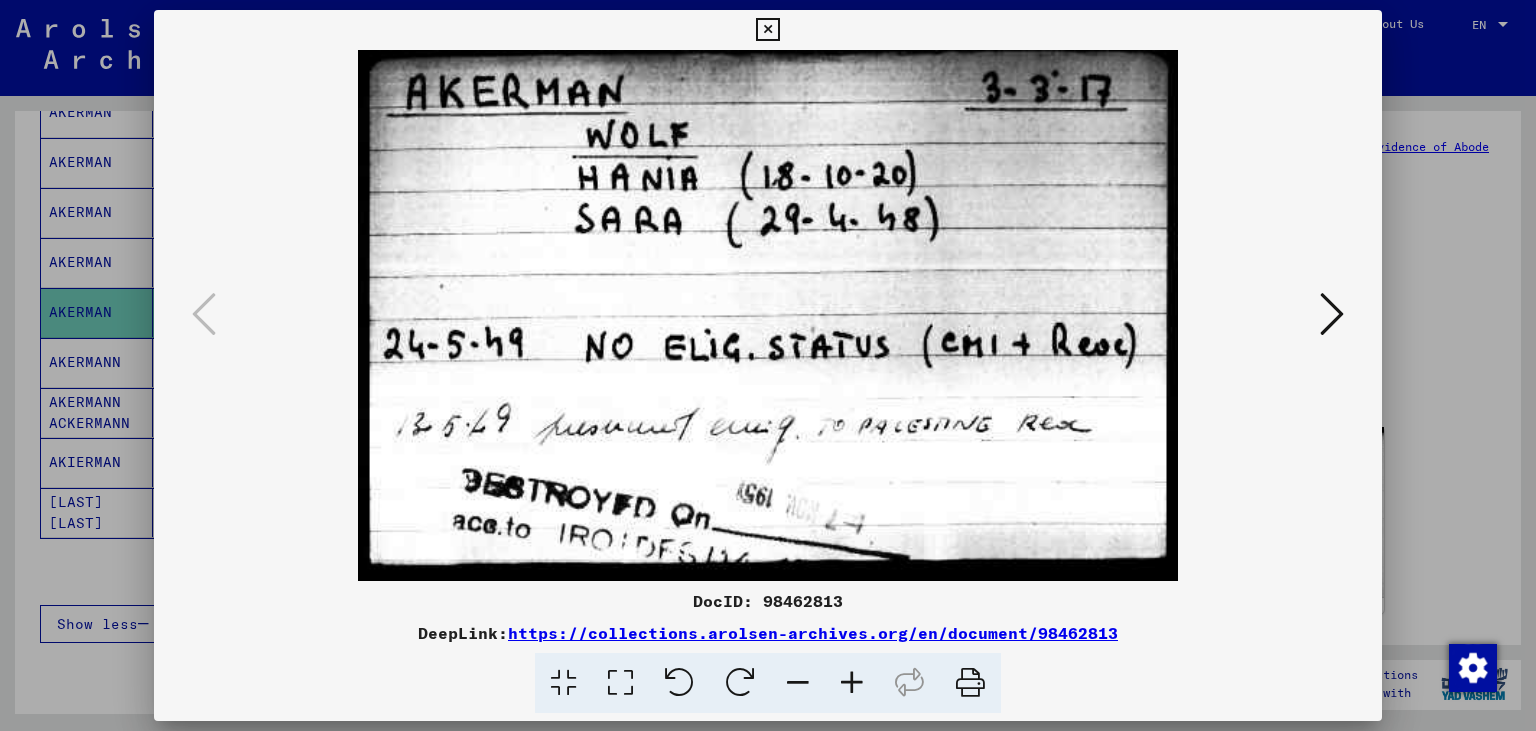 click at bounding box center [1332, 314] 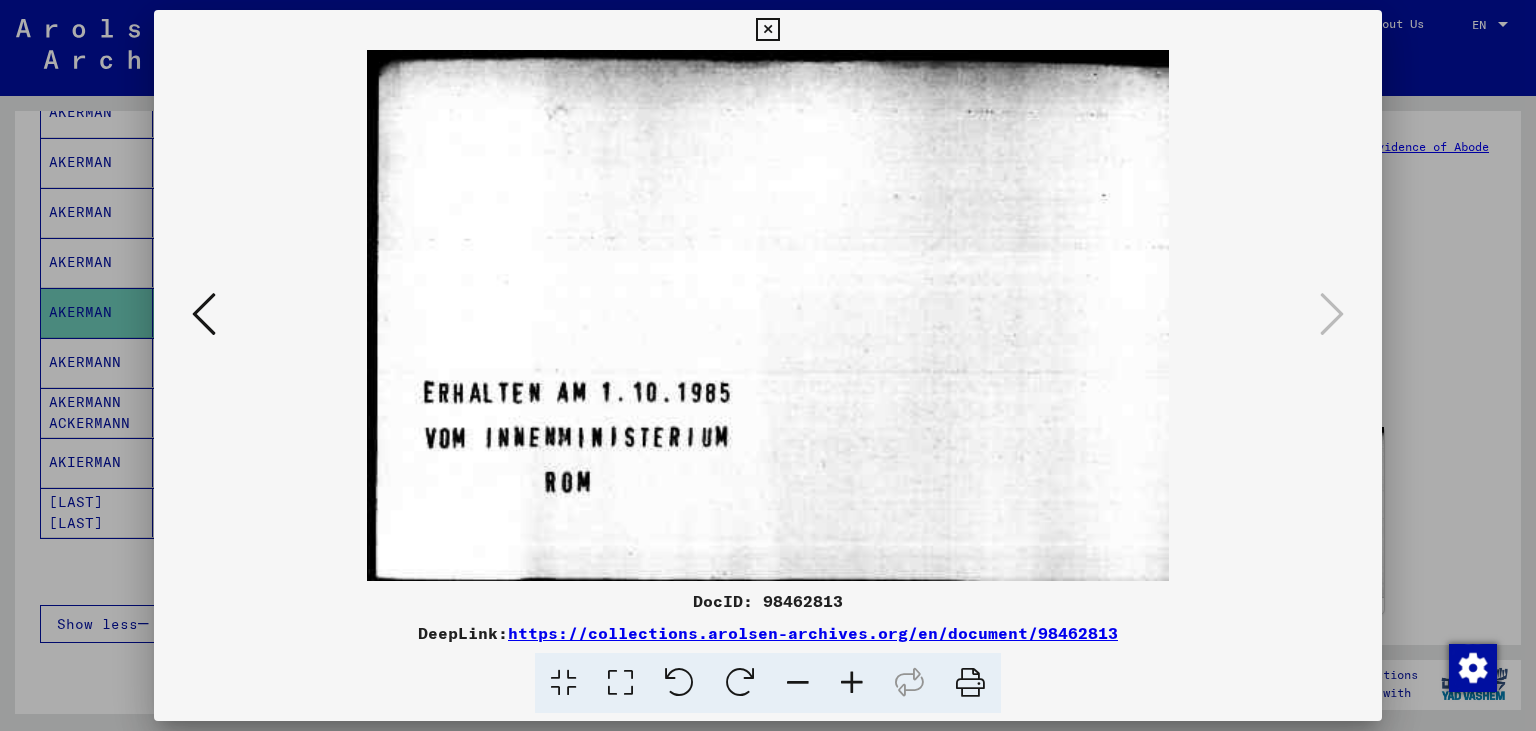 click at bounding box center [767, 30] 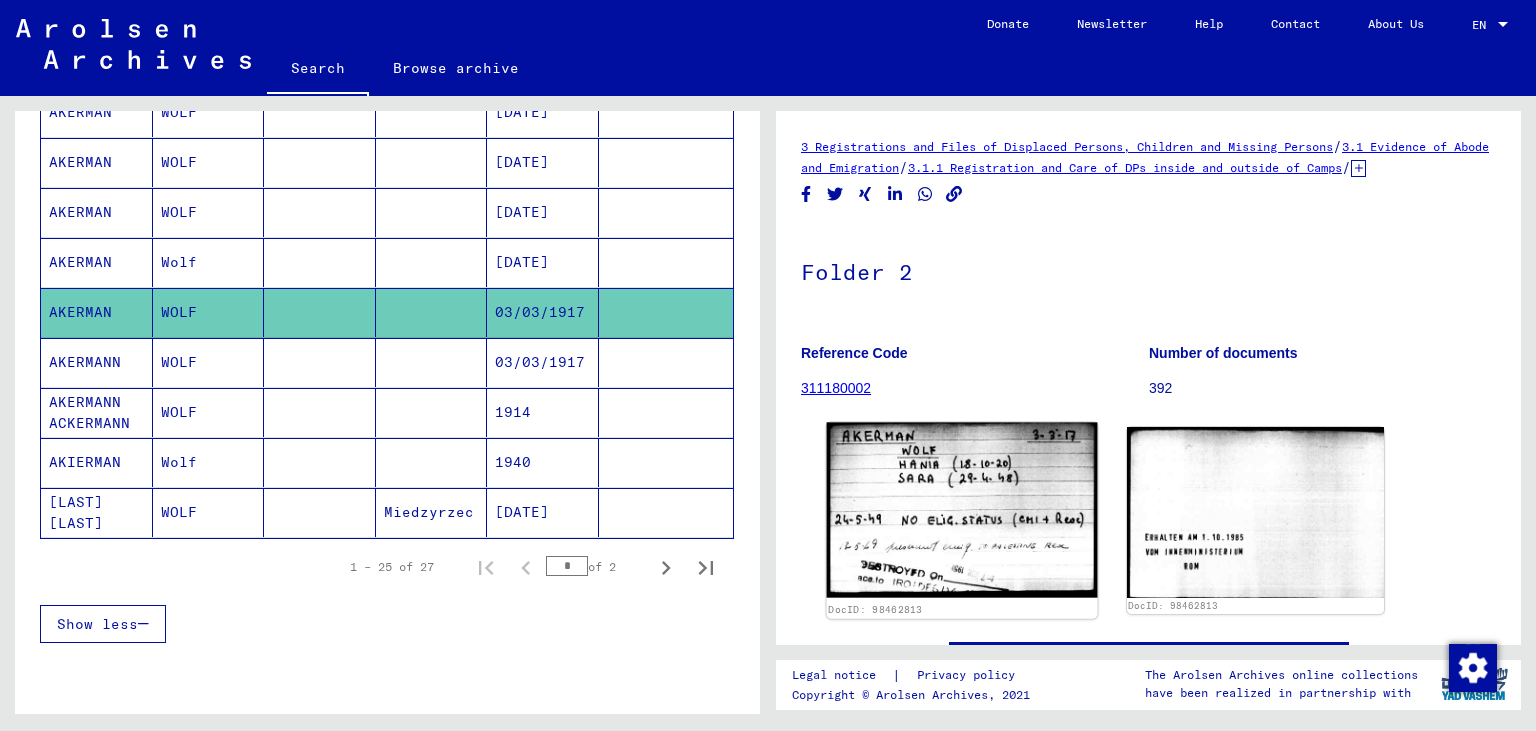 click 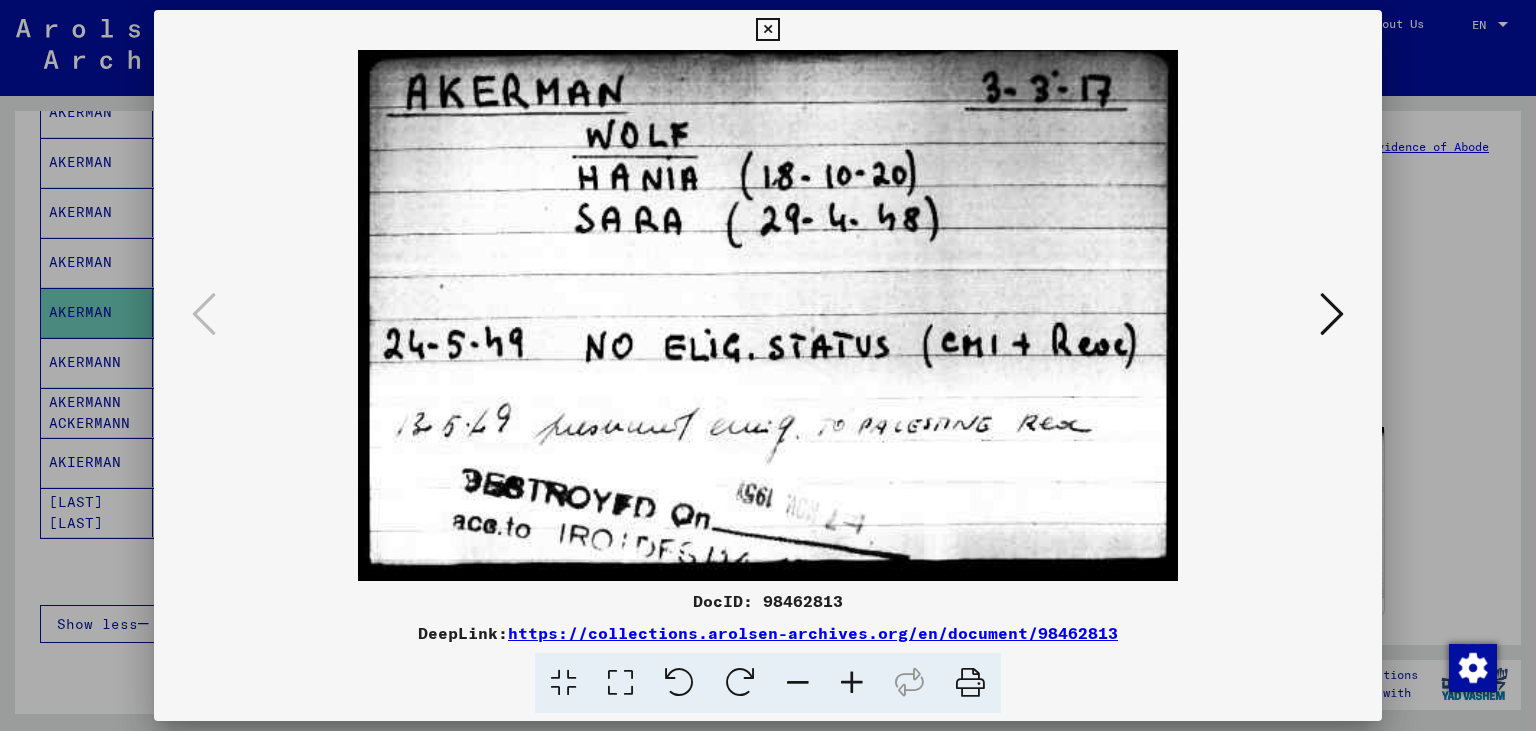 click at bounding box center (1332, 314) 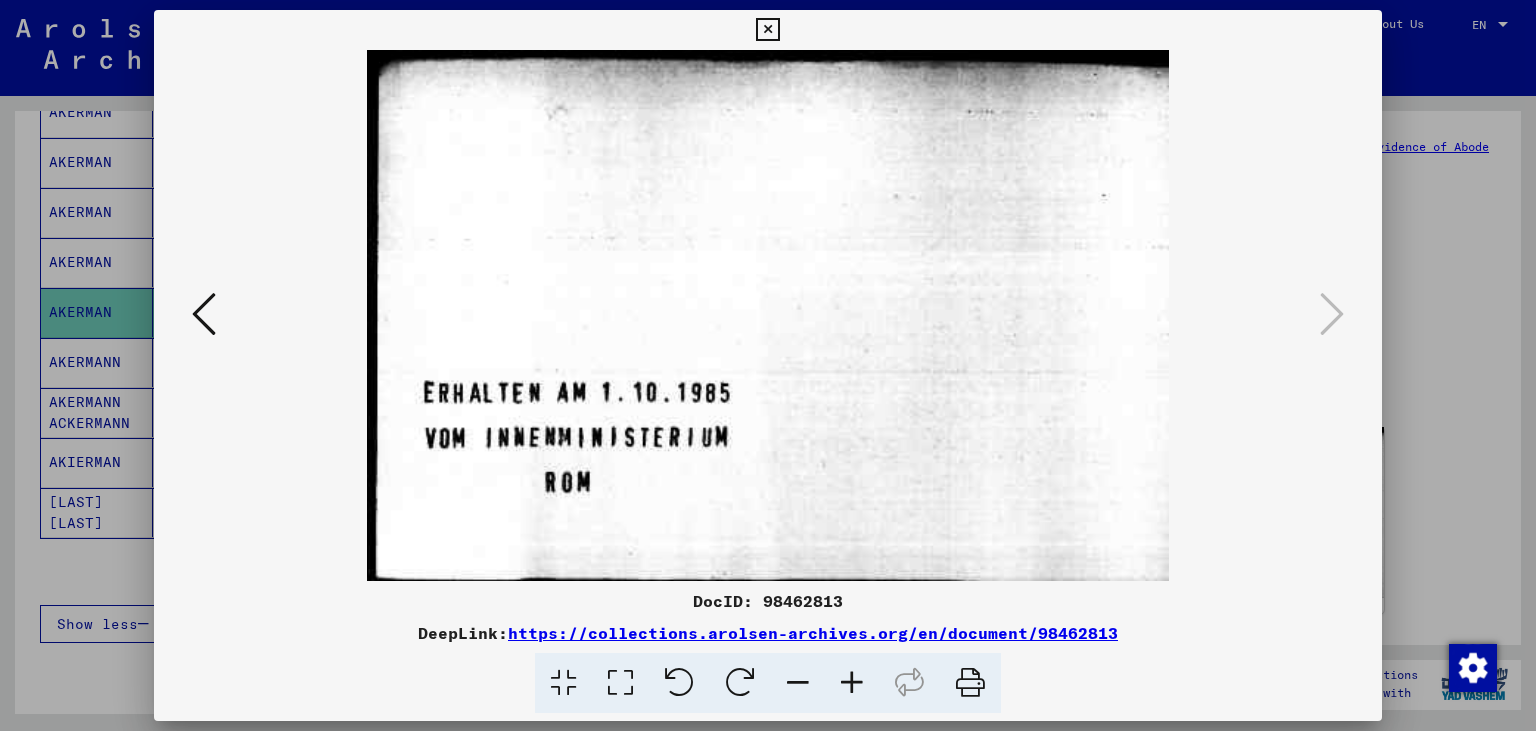 click at bounding box center (204, 314) 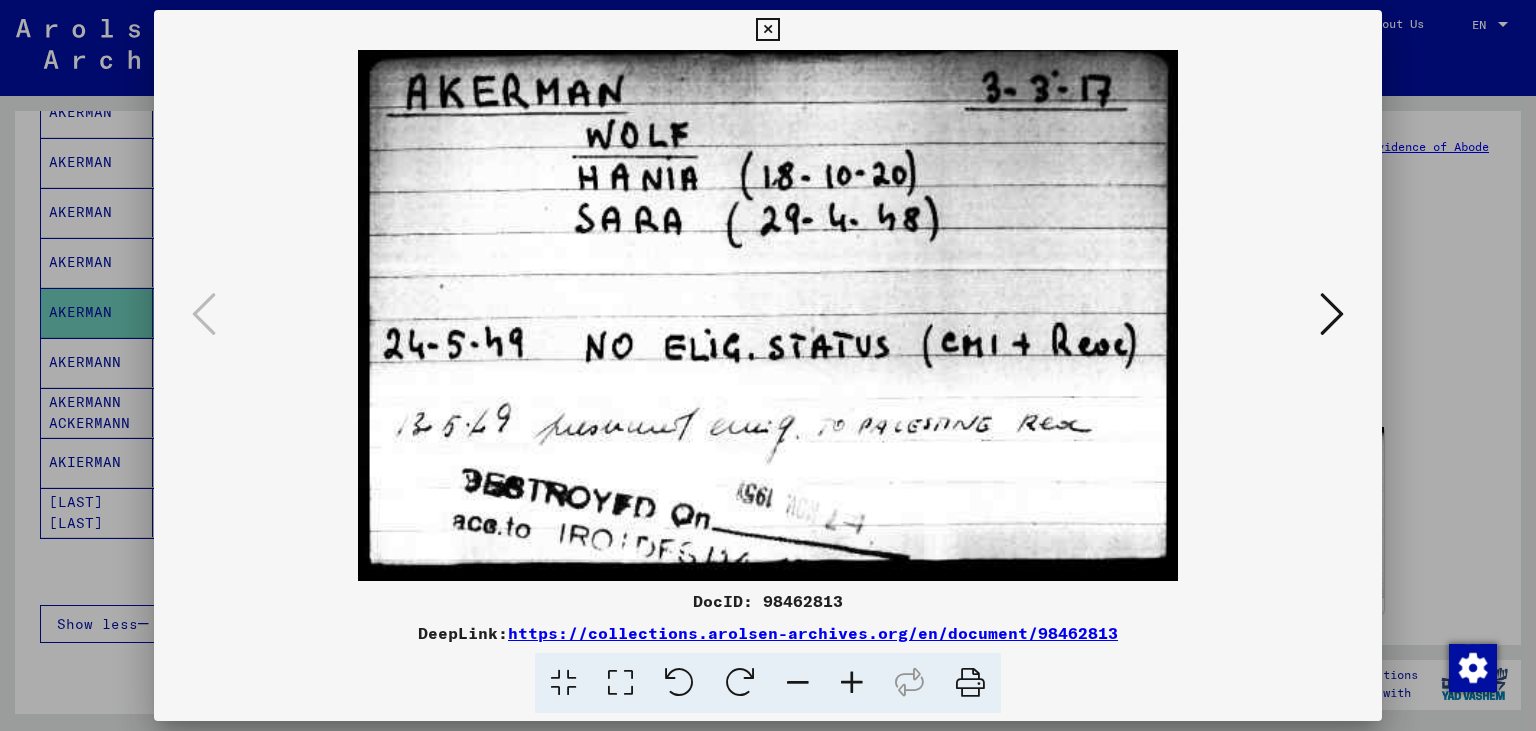 click at bounding box center (1332, 314) 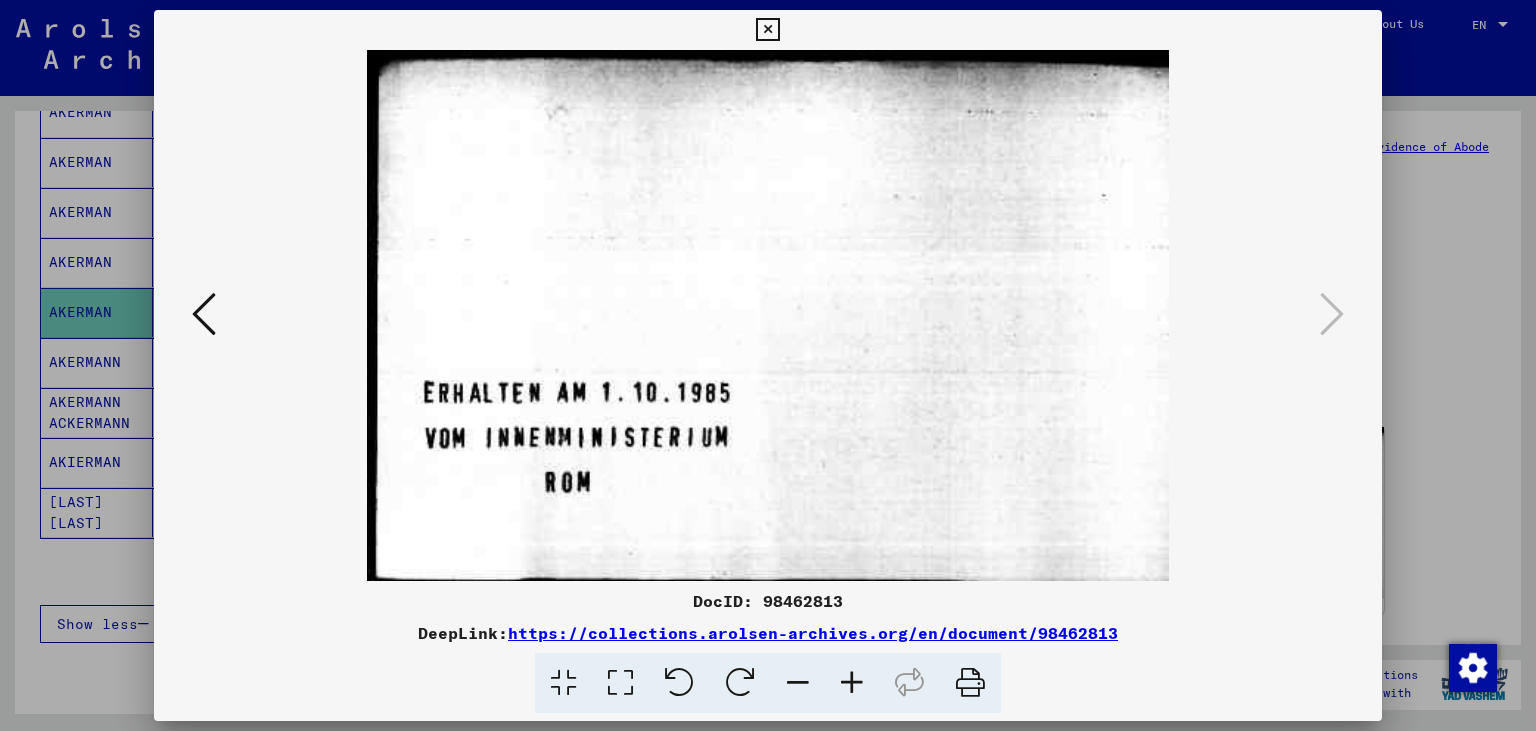 click at bounding box center (204, 314) 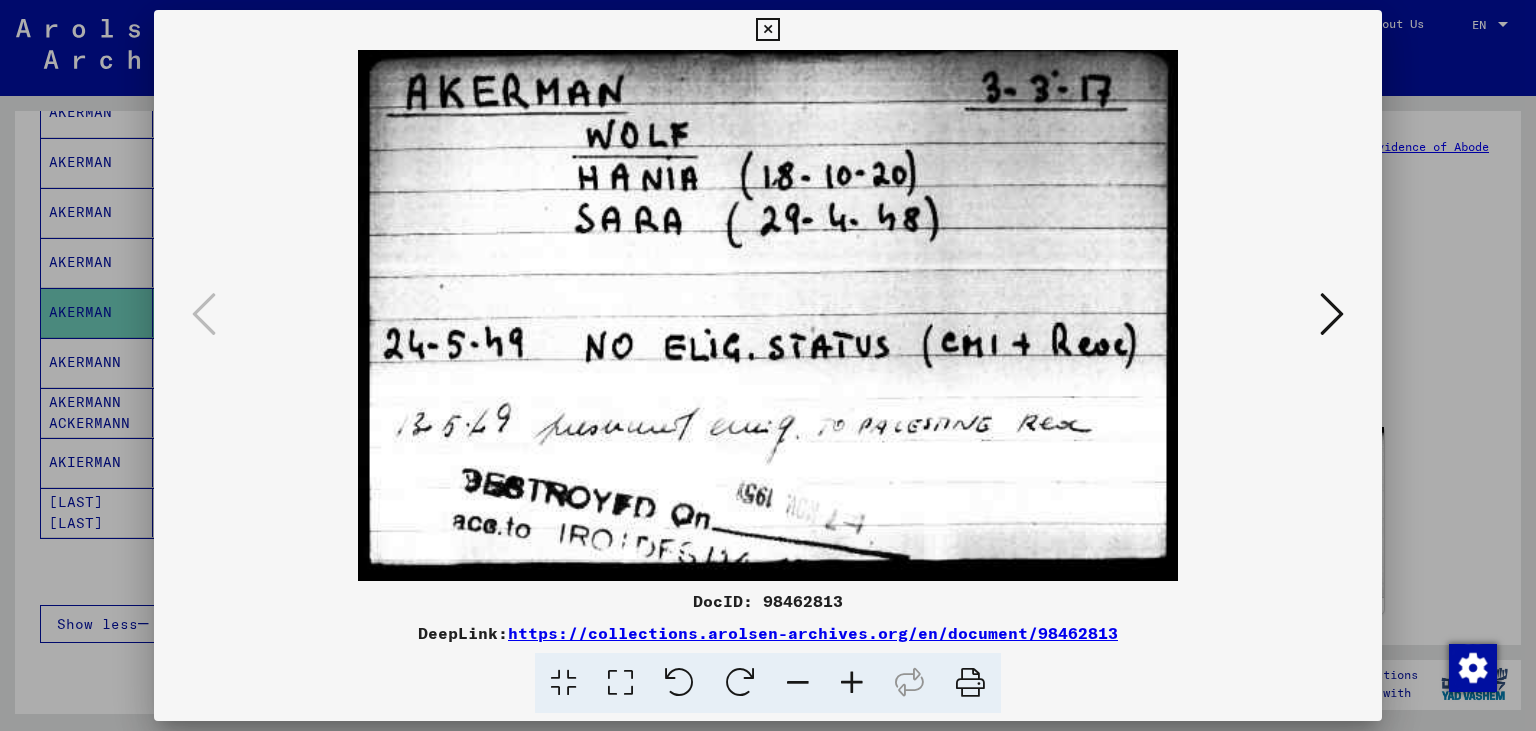 click at bounding box center [767, 30] 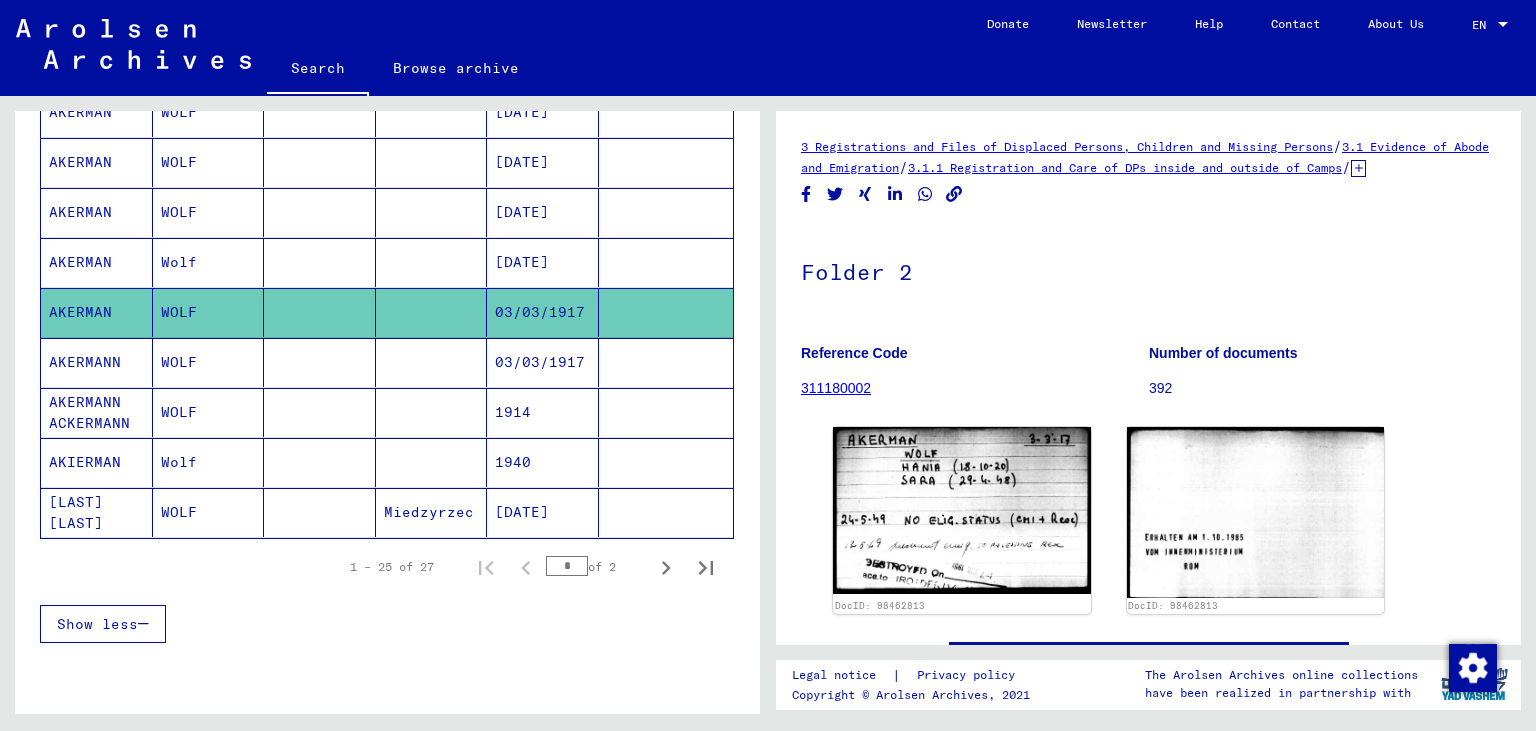 click on "[DATE]" at bounding box center [543, 312] 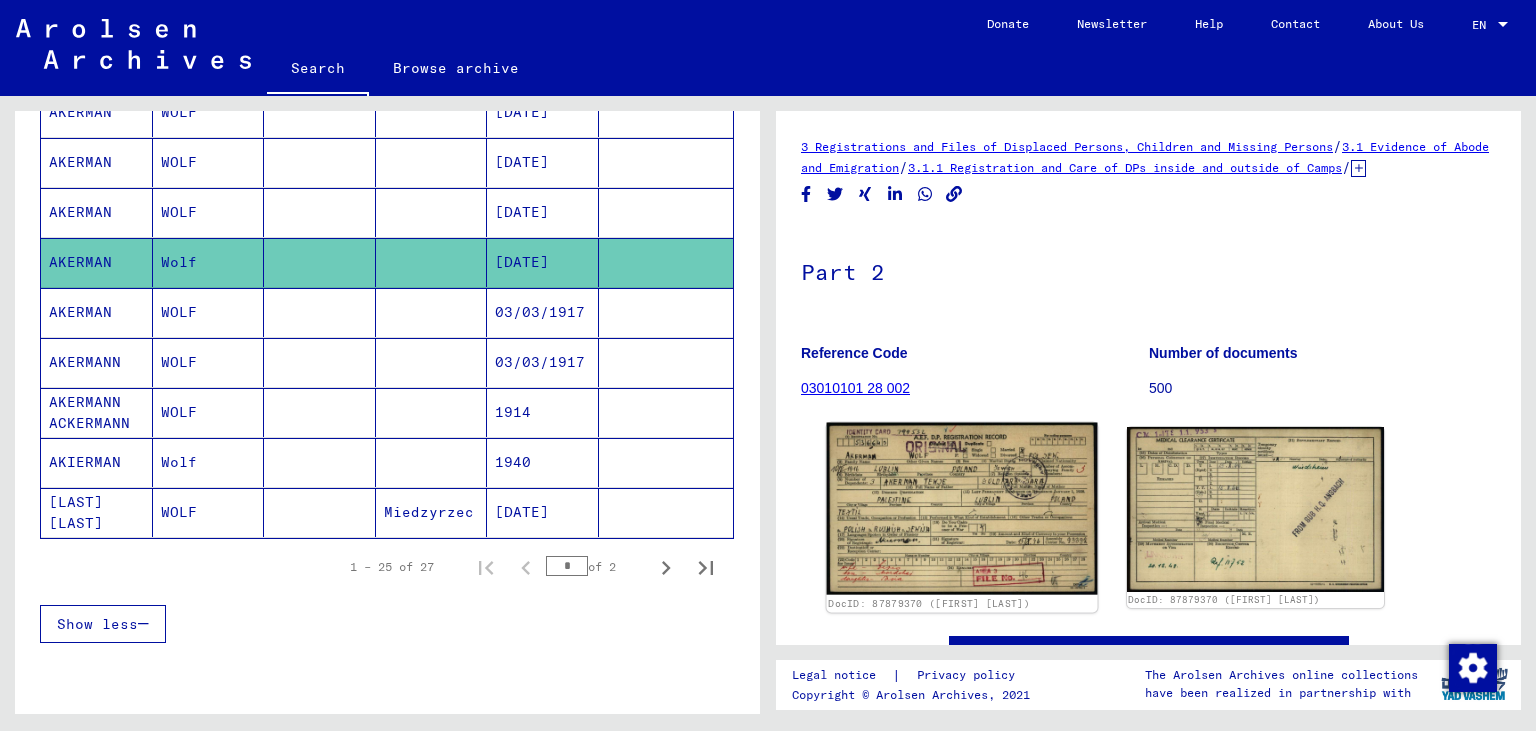click 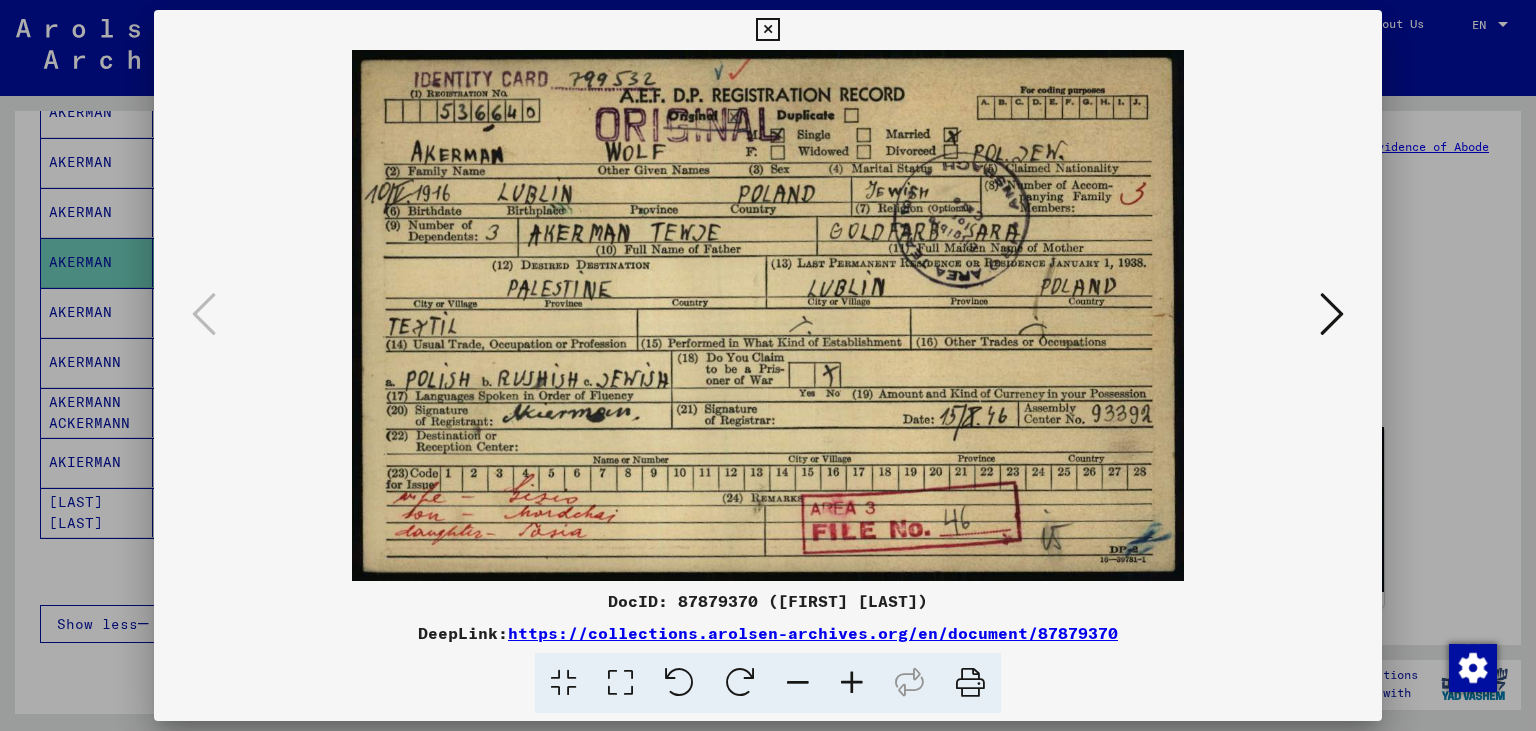 click at bounding box center [767, 30] 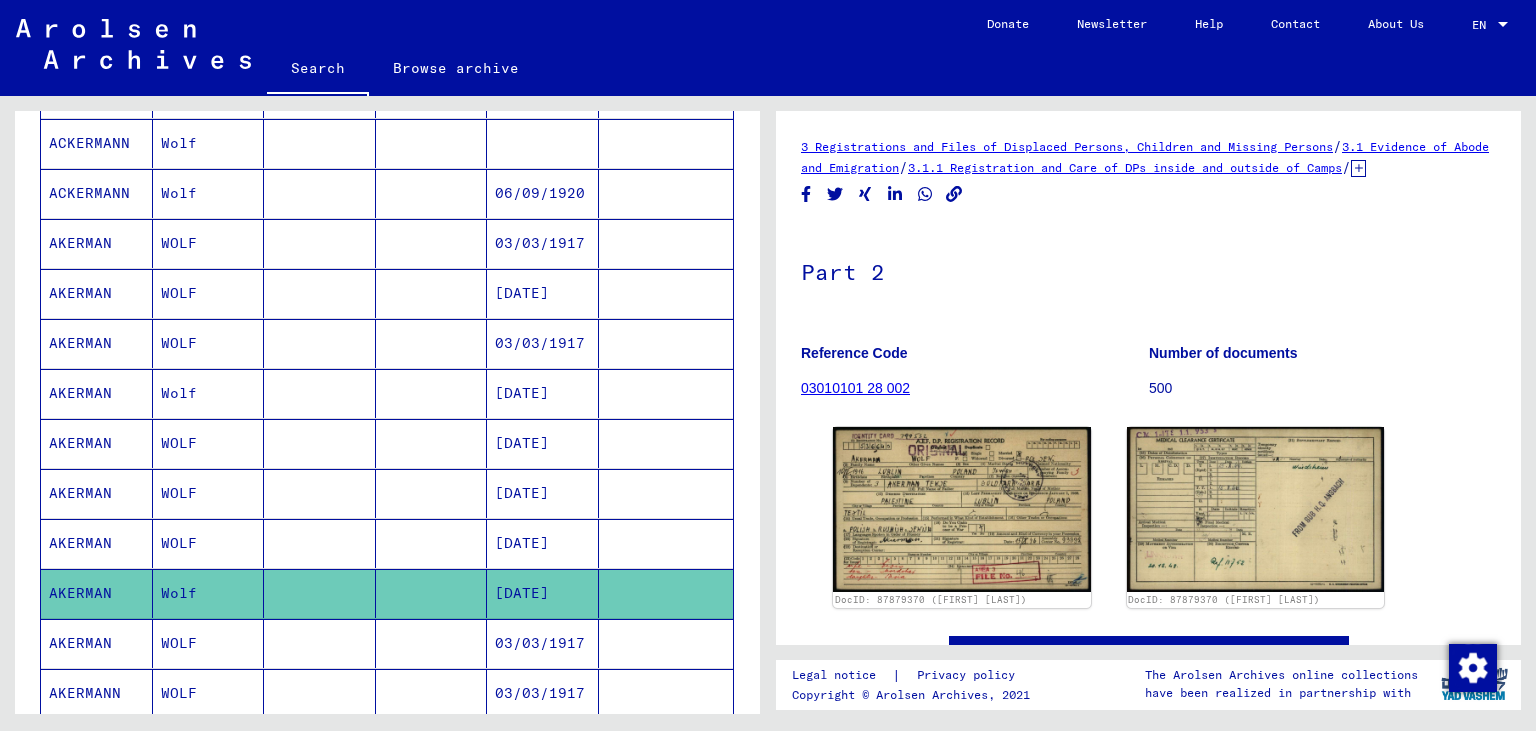 scroll, scrollTop: 786, scrollLeft: 0, axis: vertical 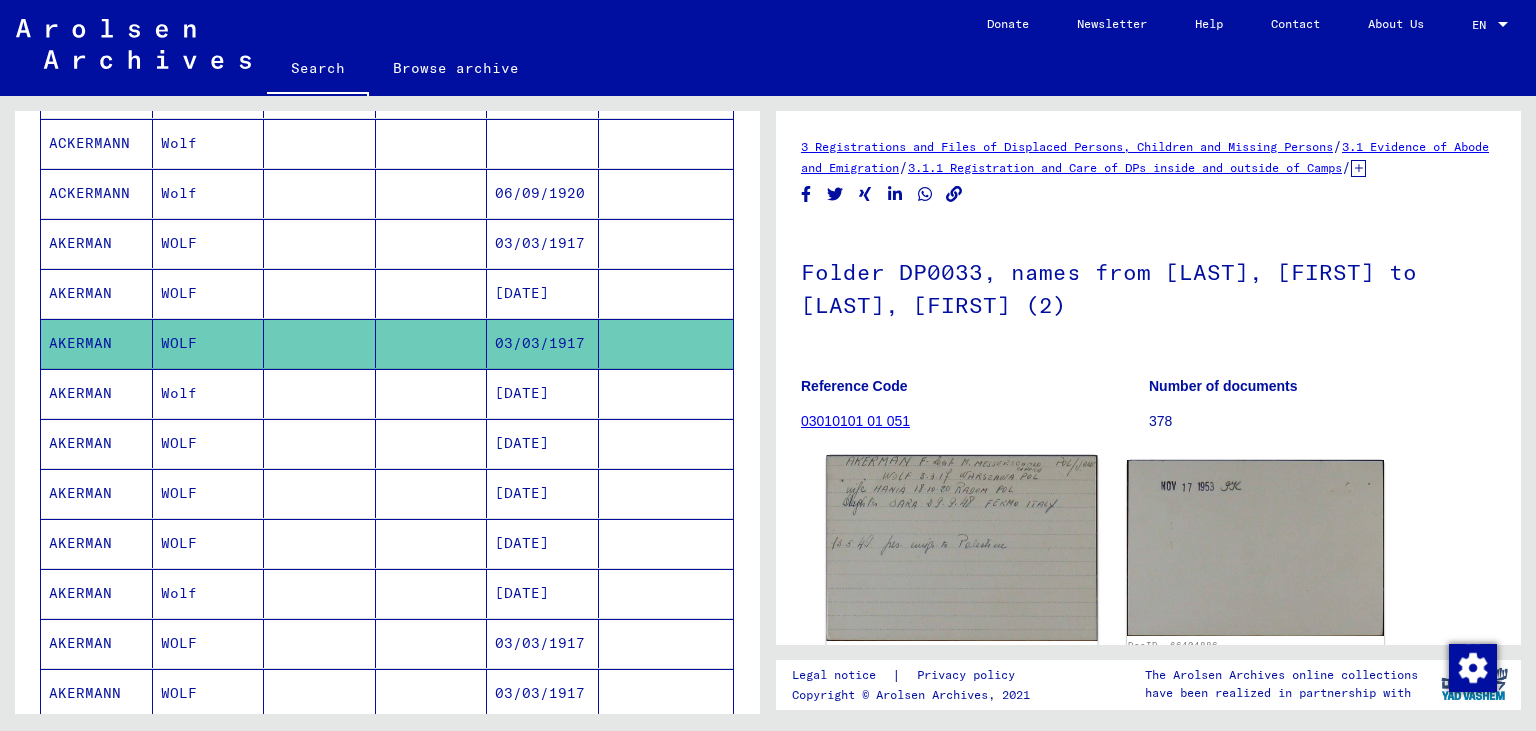 click 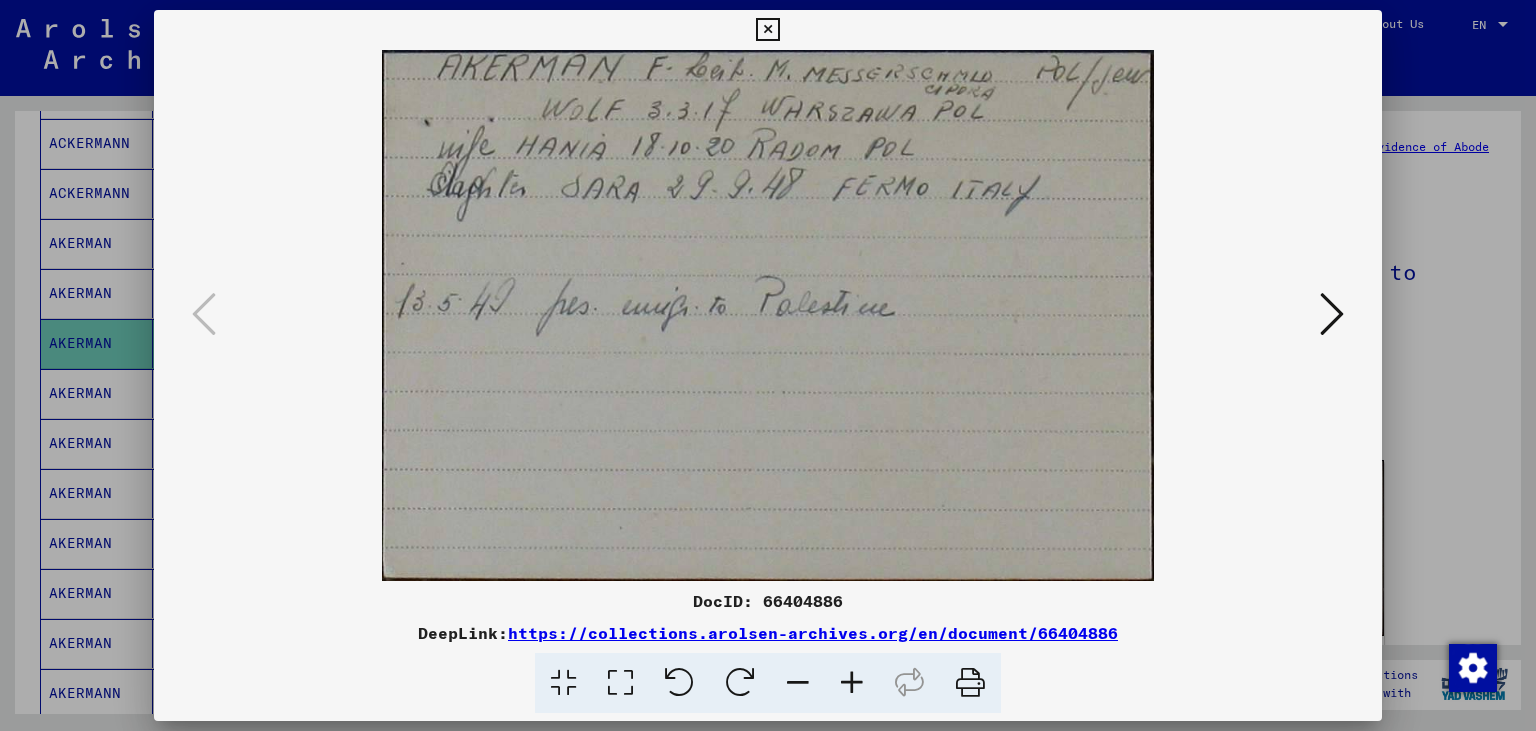 click at bounding box center (1332, 314) 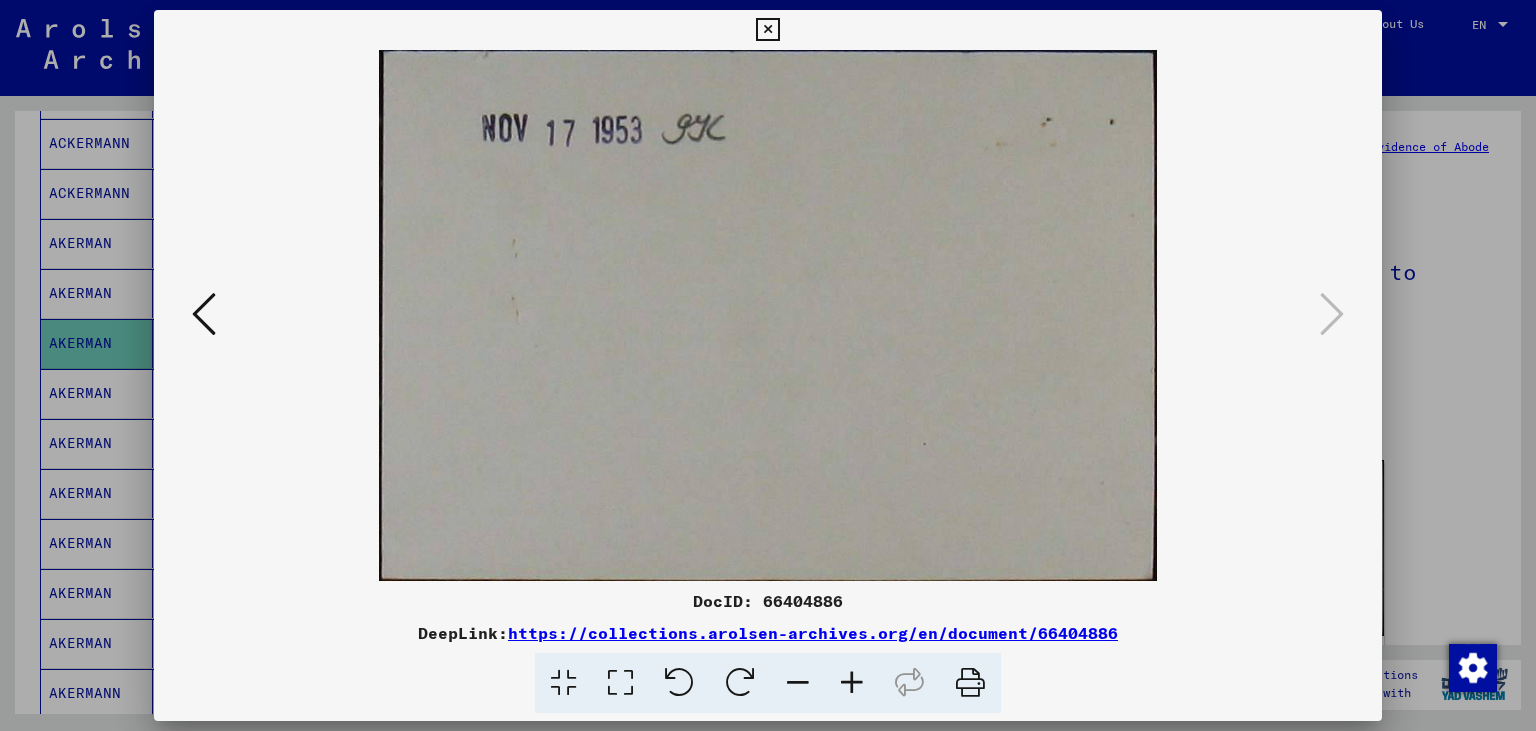 click at bounding box center (767, 30) 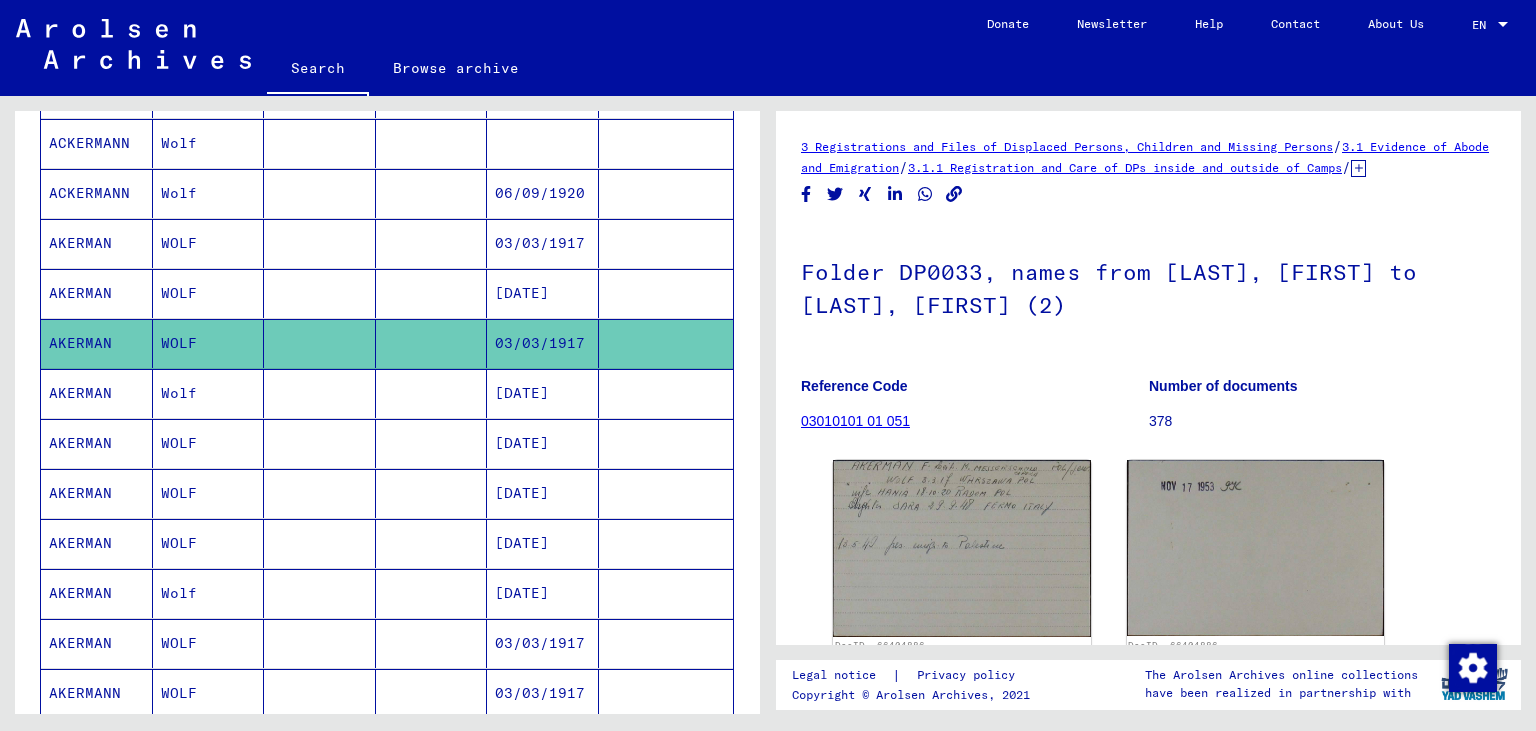 click on "03/03/1917" at bounding box center [543, 293] 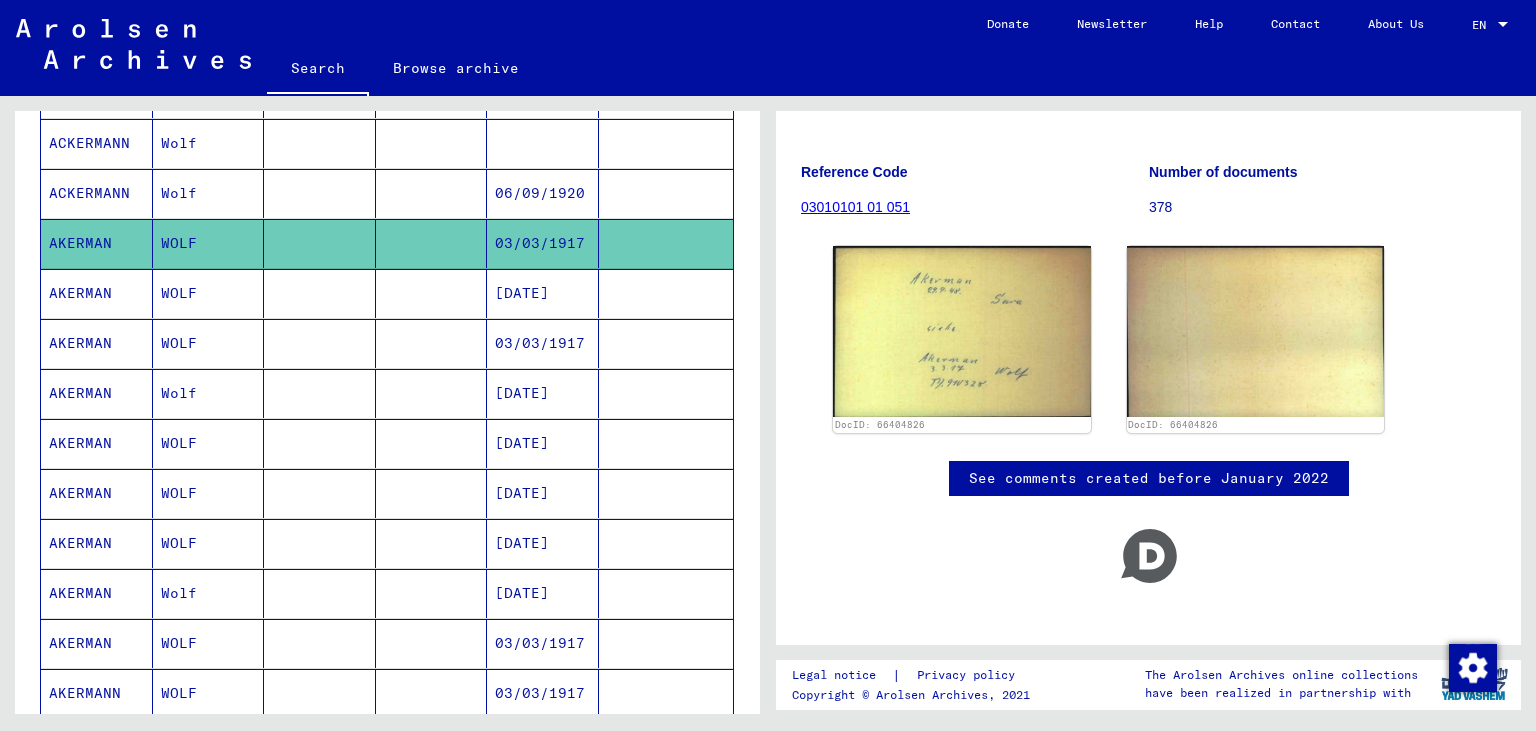 scroll, scrollTop: 220, scrollLeft: 0, axis: vertical 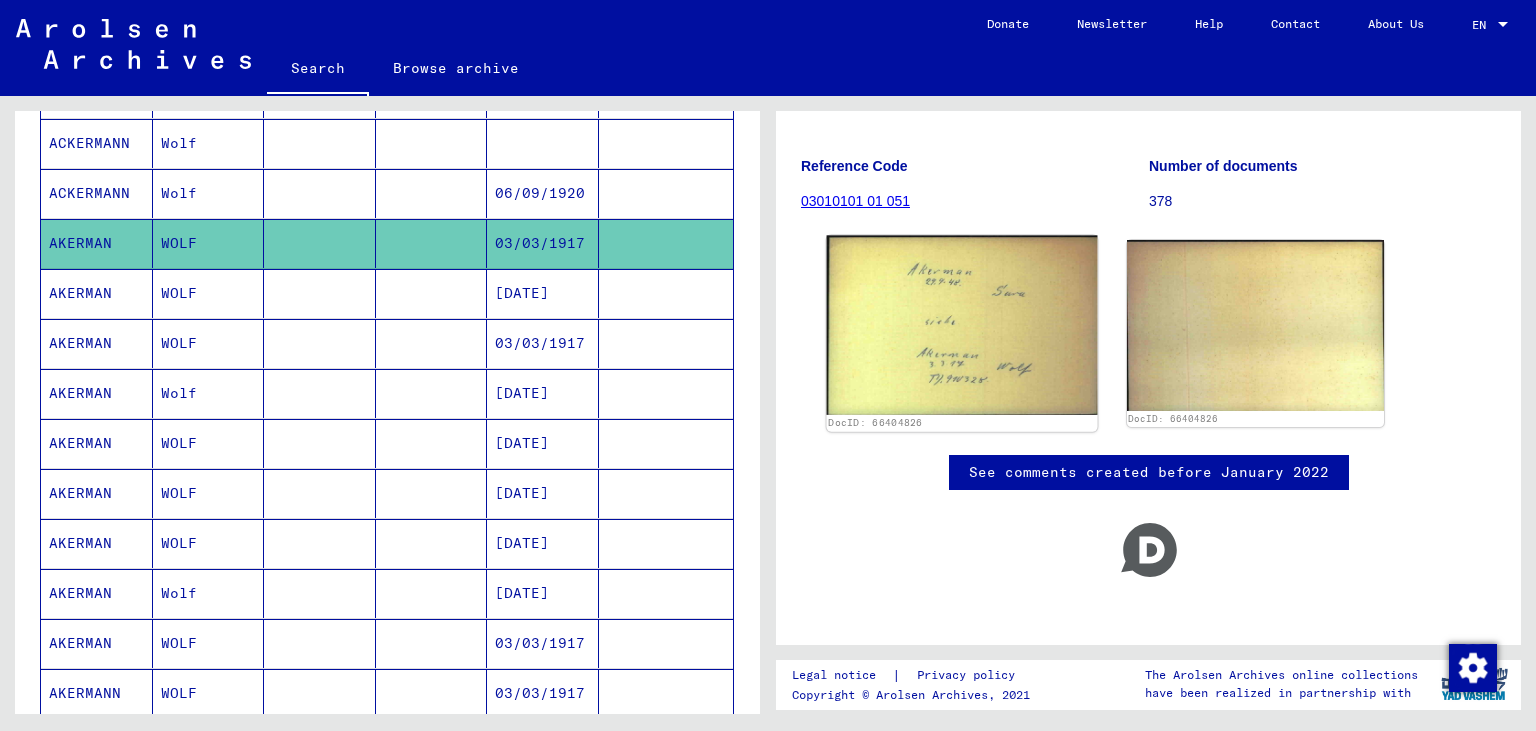 click 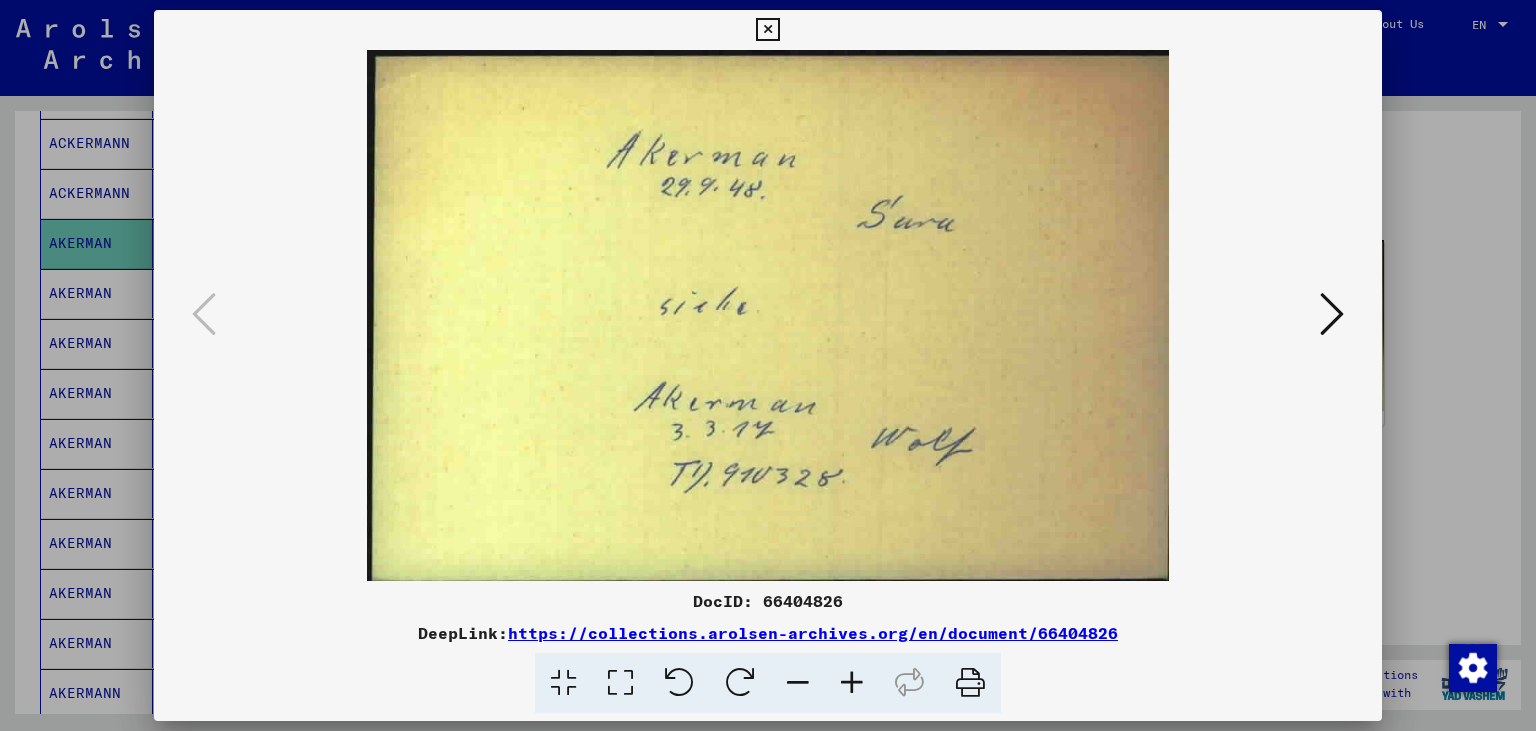 click at bounding box center [767, 30] 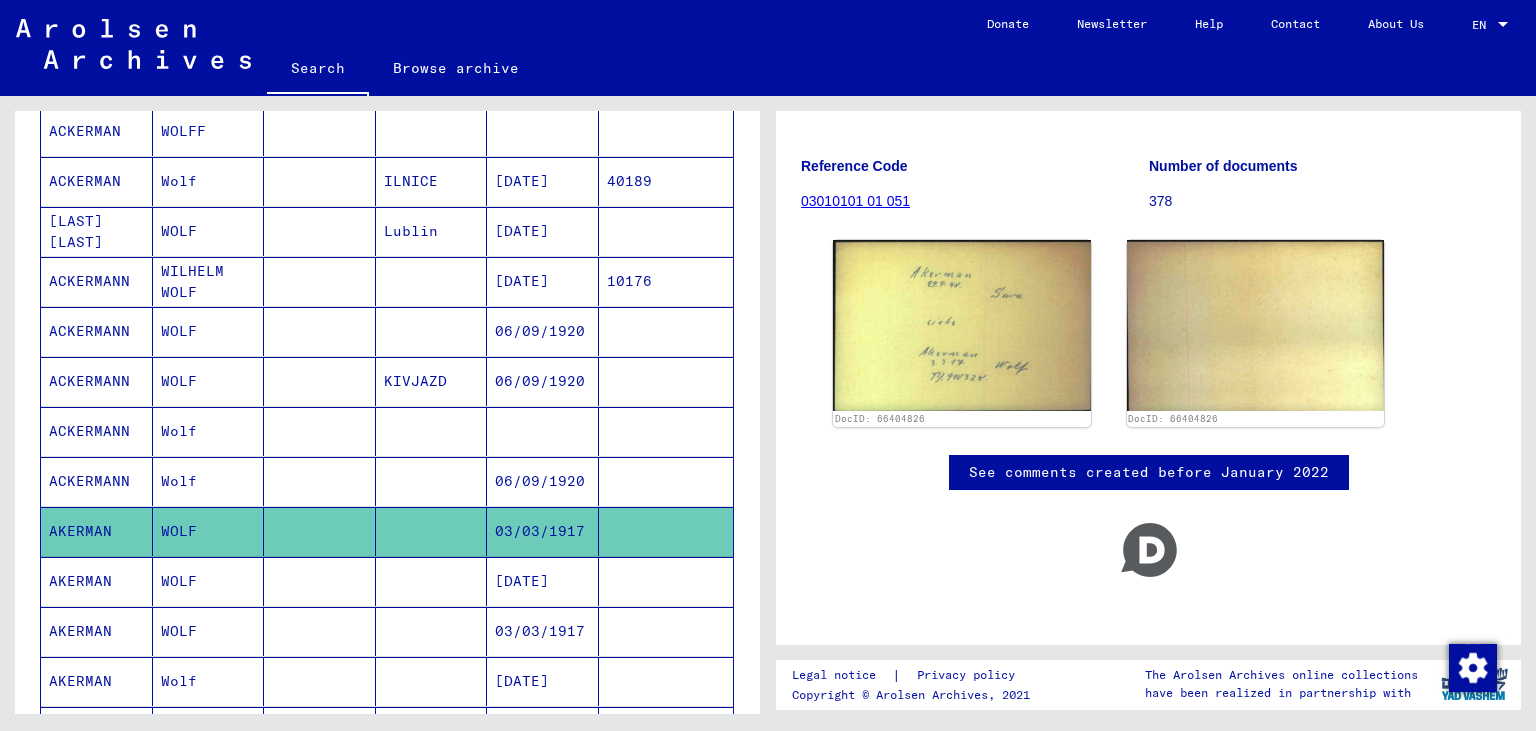 scroll, scrollTop: 454, scrollLeft: 0, axis: vertical 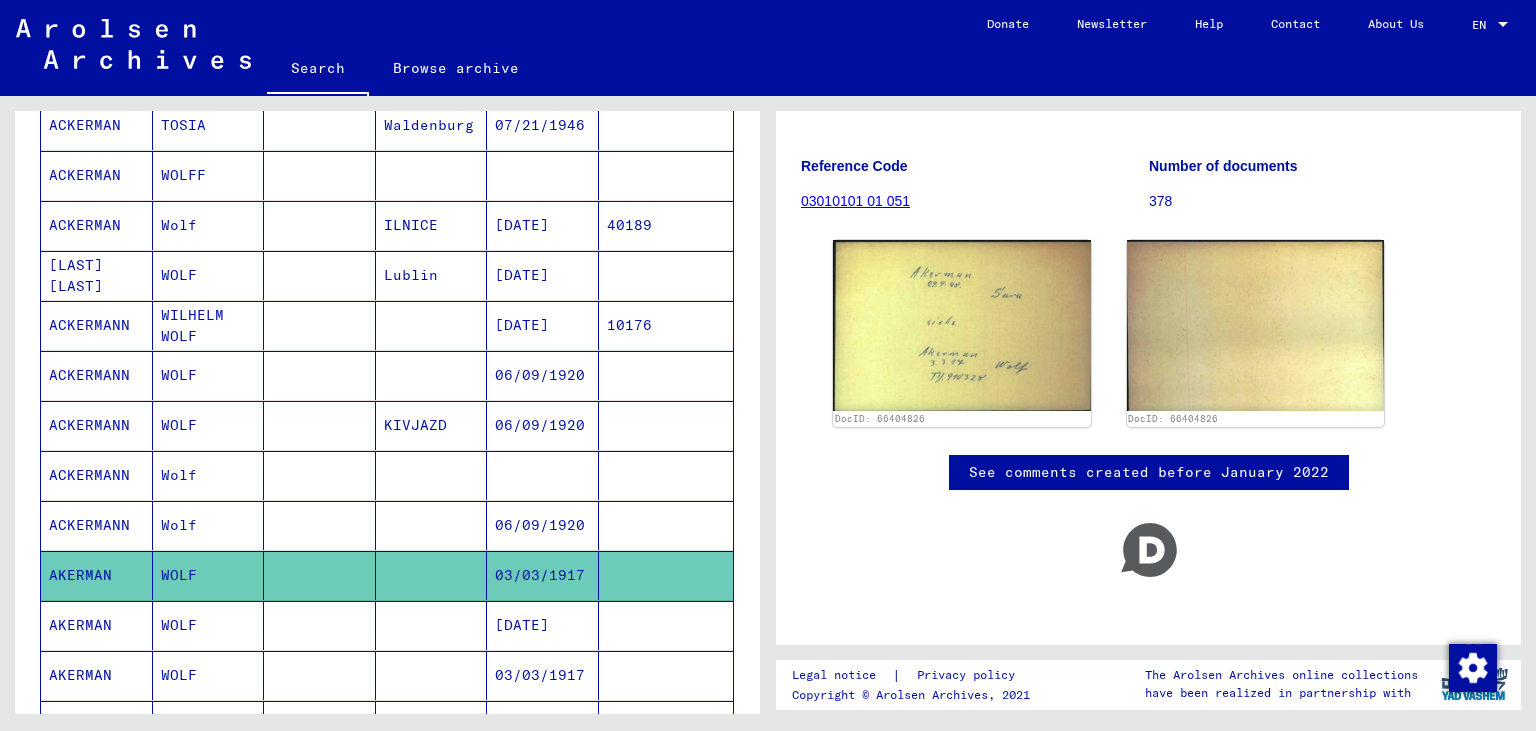 click on "[DATE]" at bounding box center [543, 325] 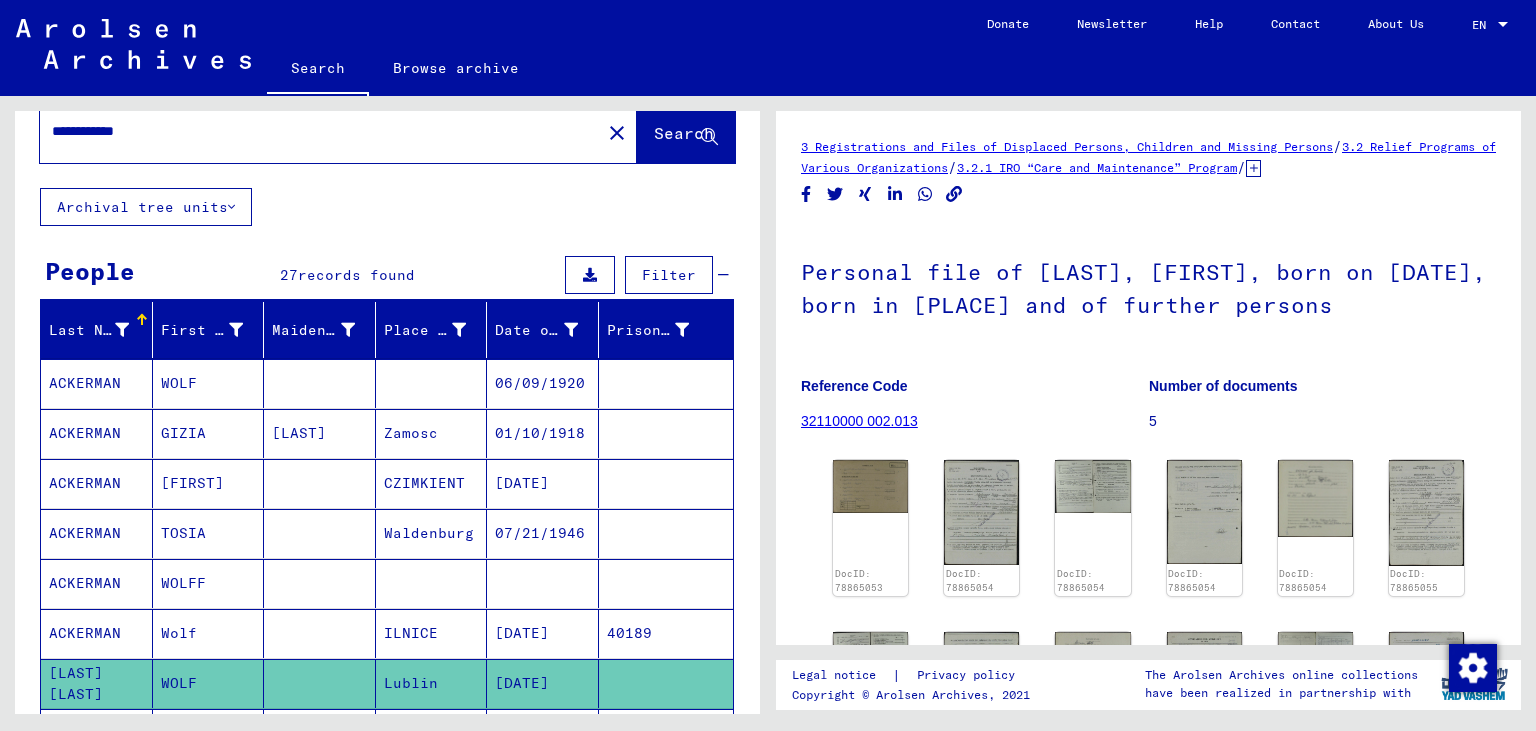 scroll, scrollTop: 0, scrollLeft: 0, axis: both 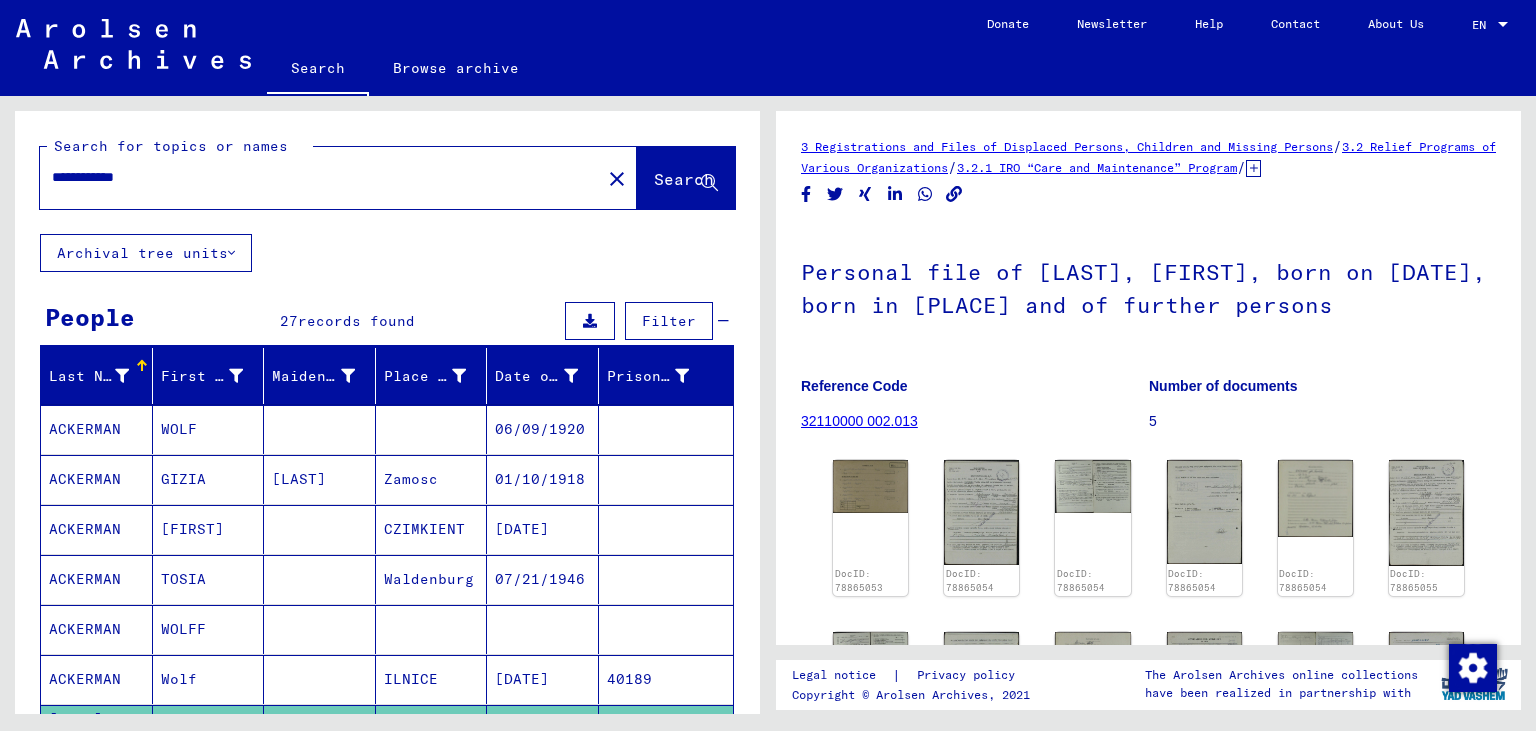 click on "**********" at bounding box center [320, 177] 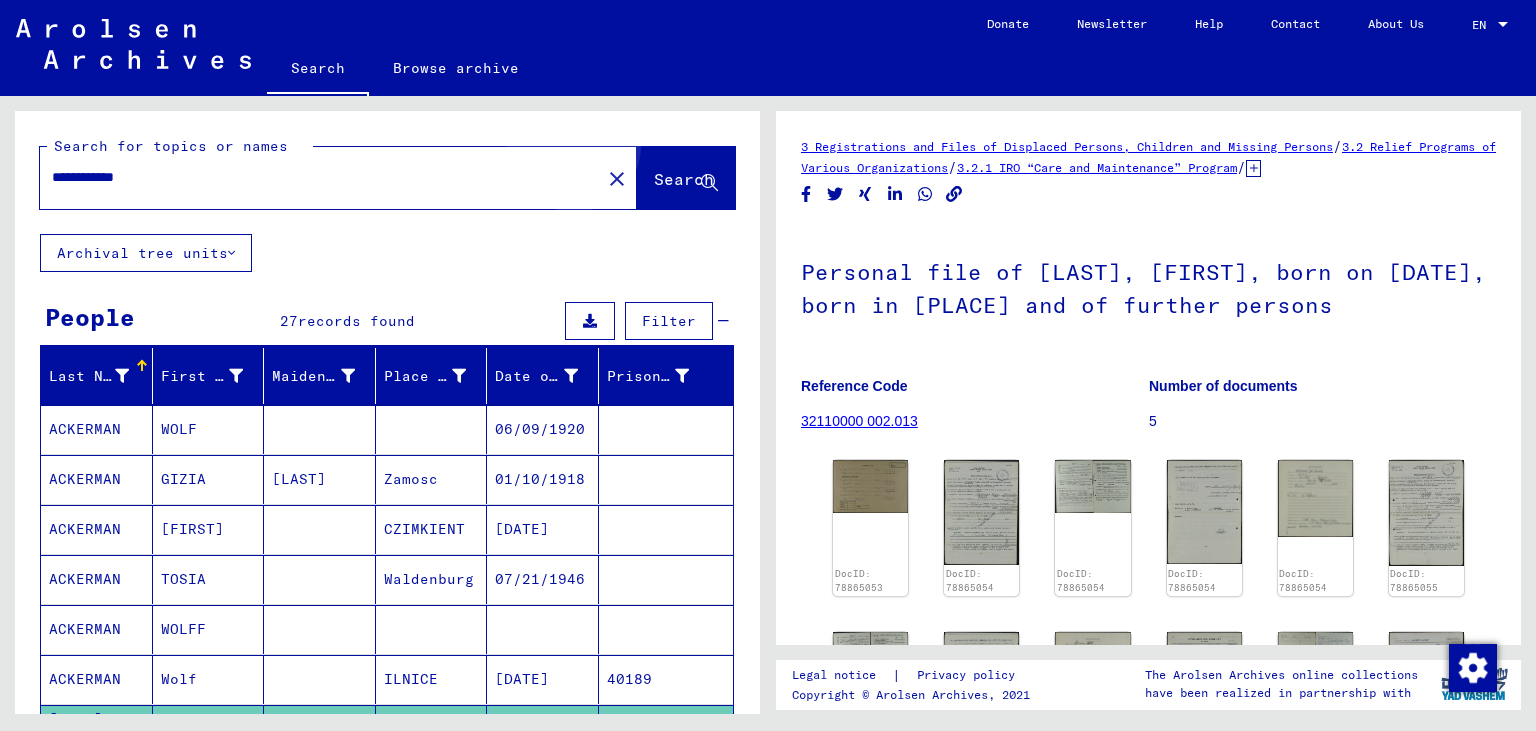 click on "Search" 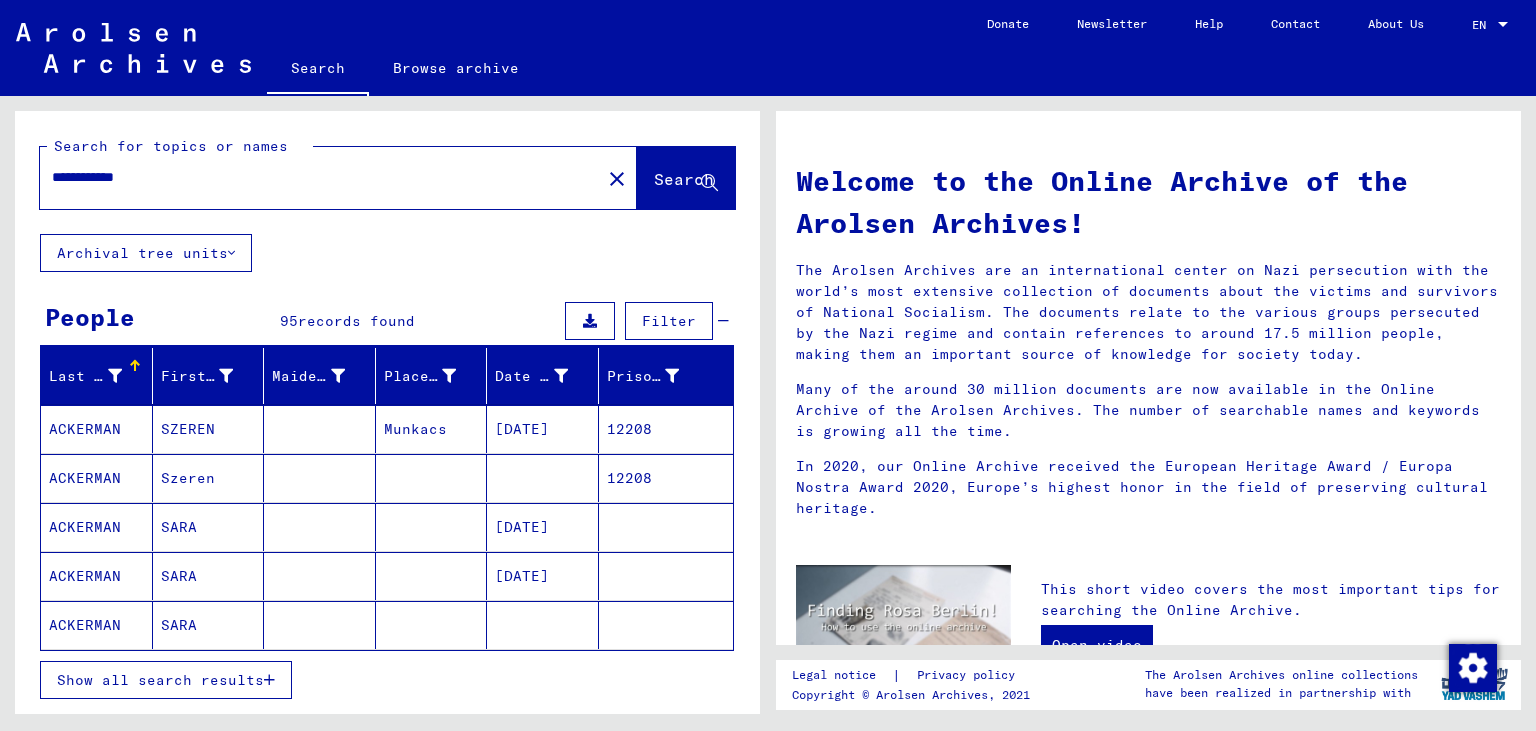click on "[DATE]" at bounding box center (543, 576) 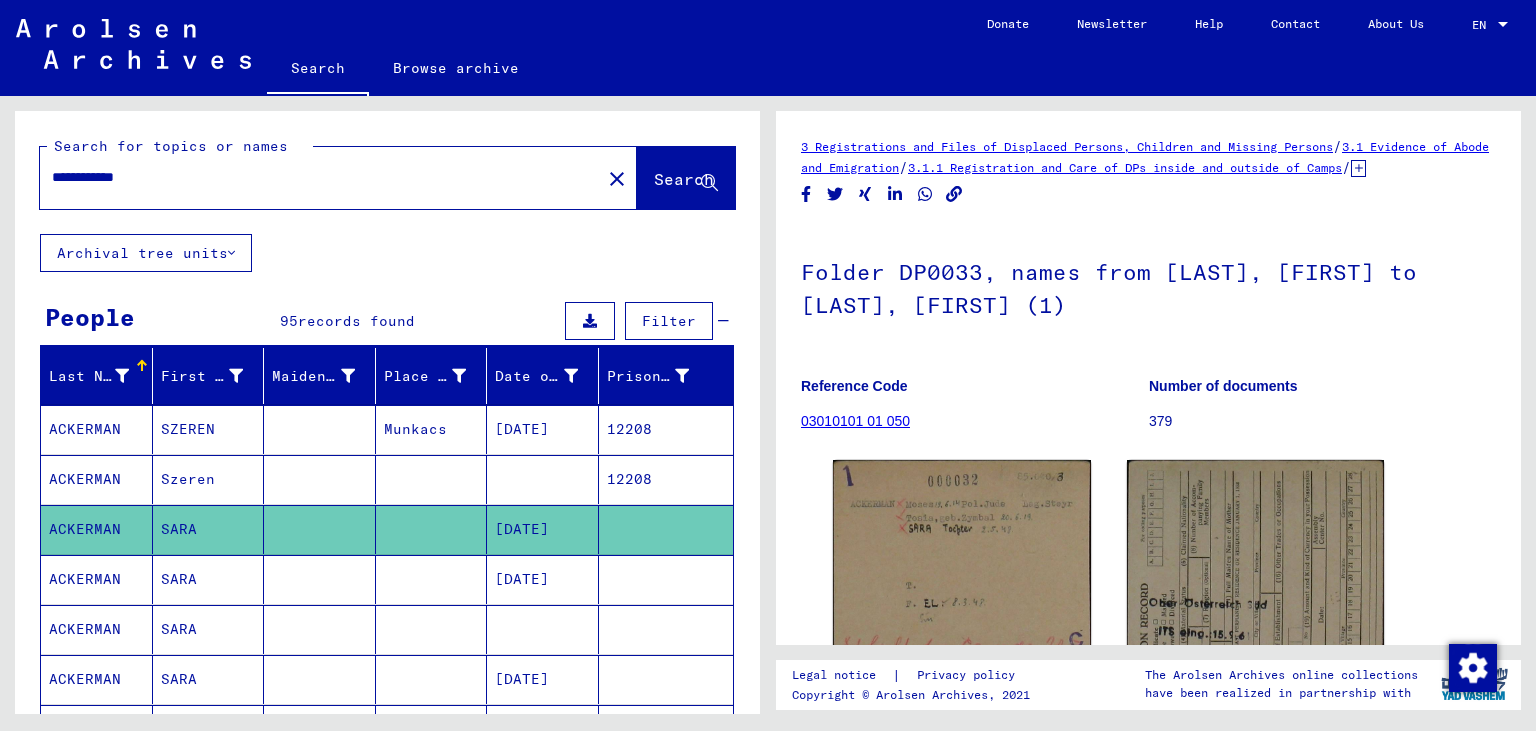 scroll, scrollTop: 110, scrollLeft: 0, axis: vertical 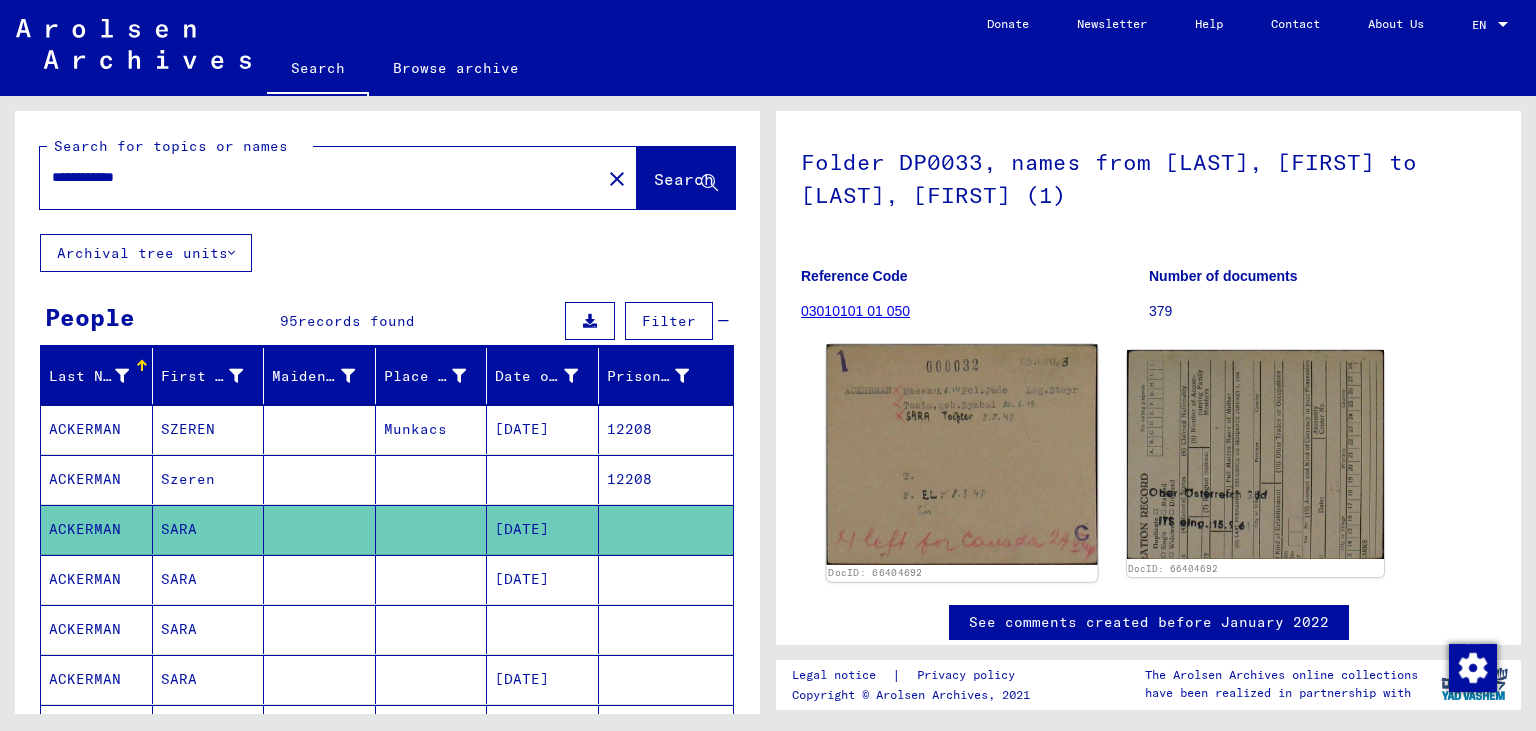 click 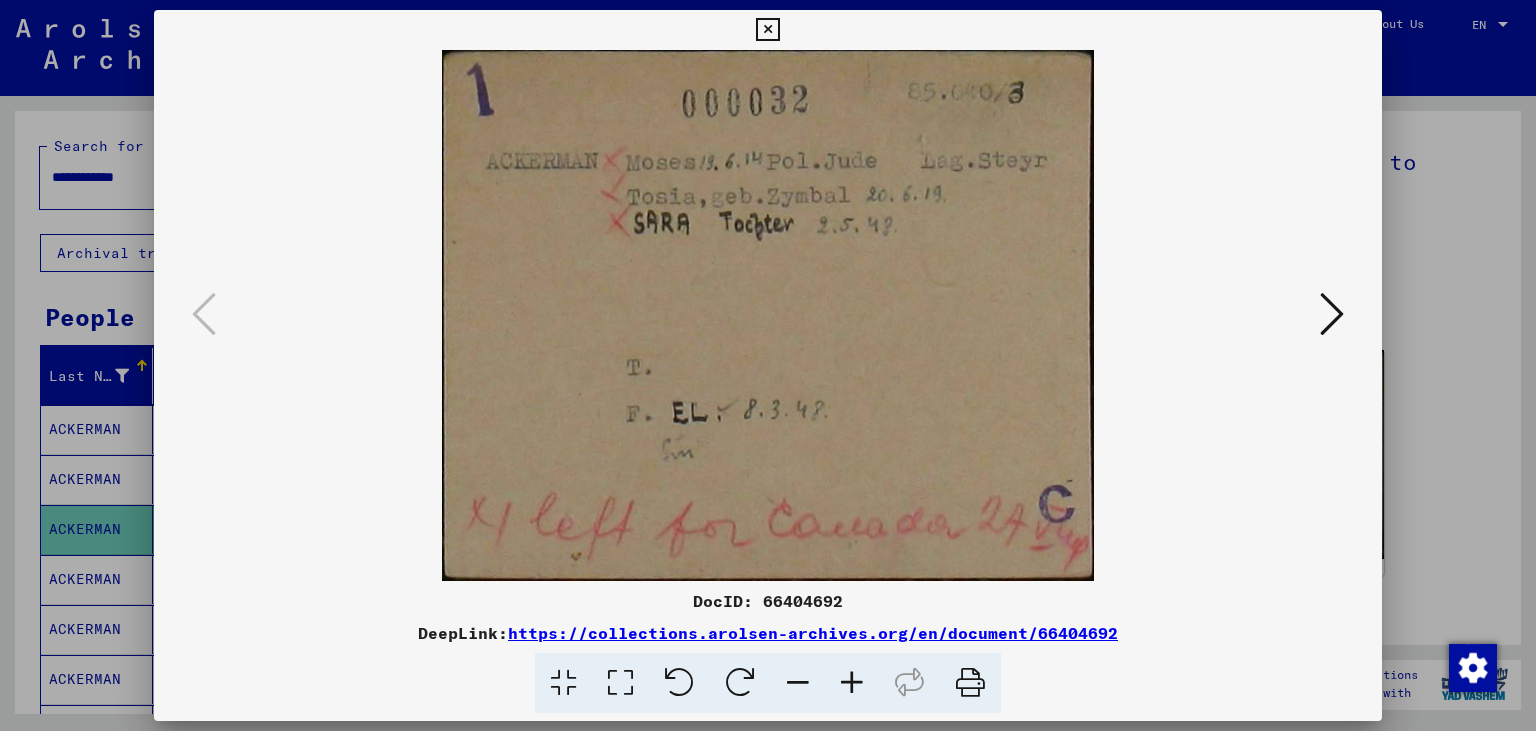 click at bounding box center (1332, 314) 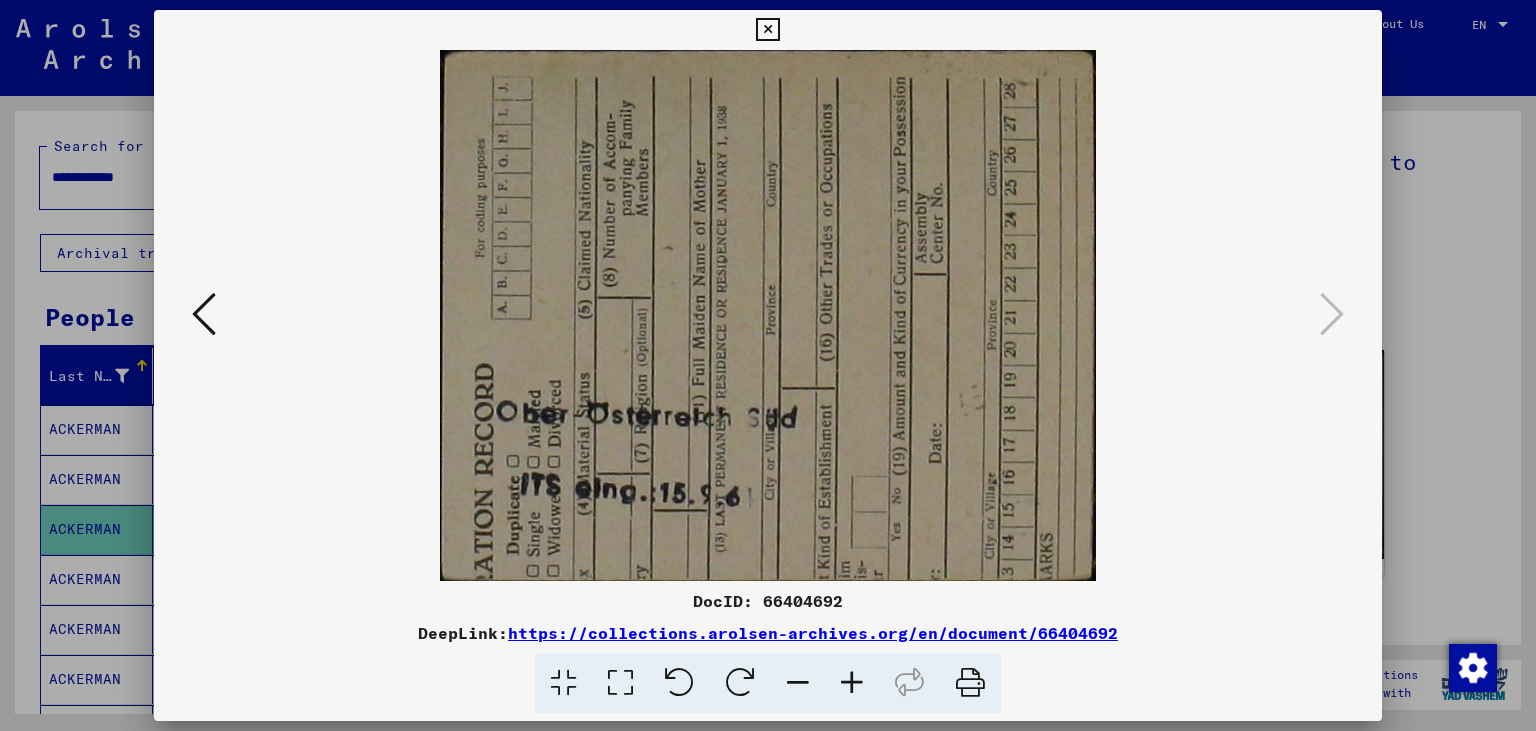 click at bounding box center [767, 30] 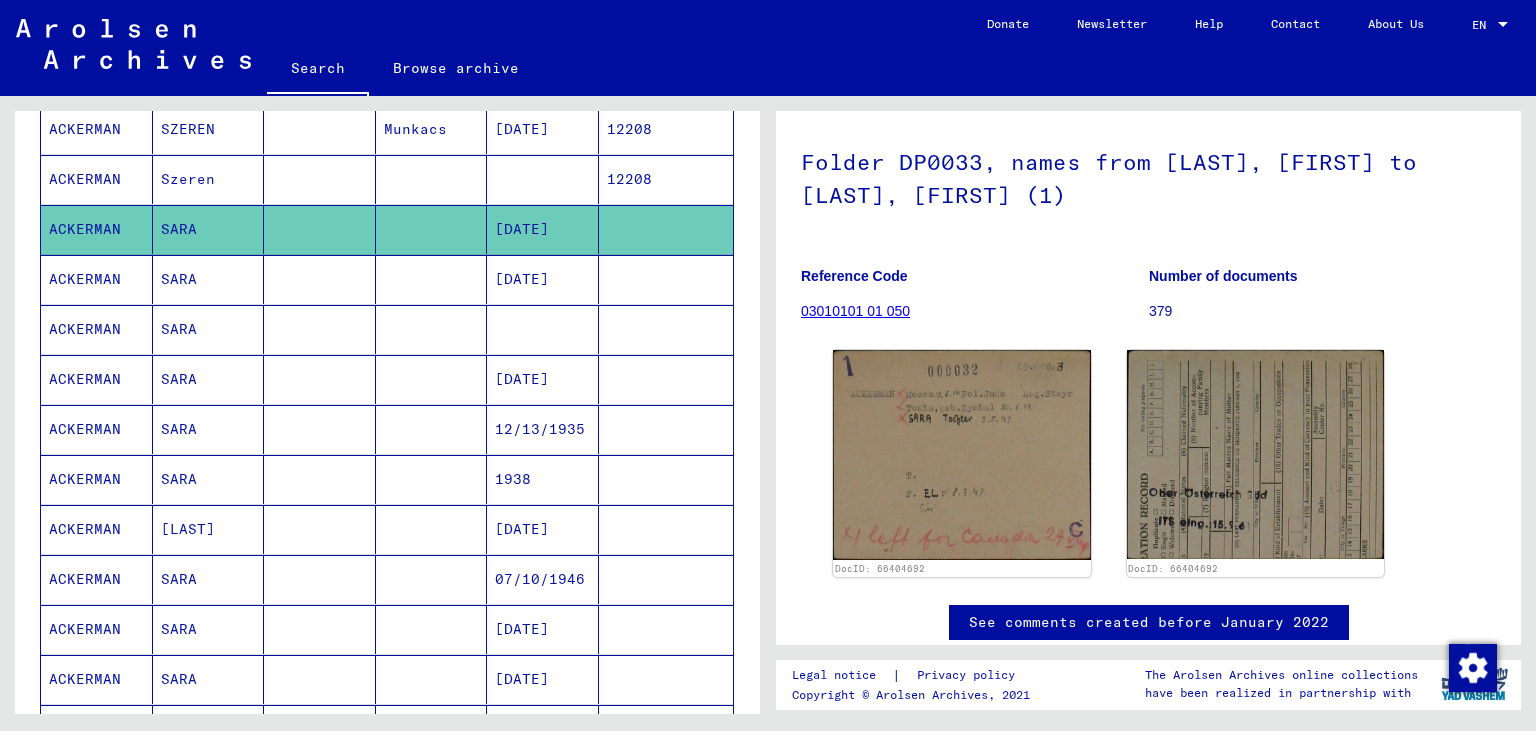 scroll, scrollTop: 331, scrollLeft: 0, axis: vertical 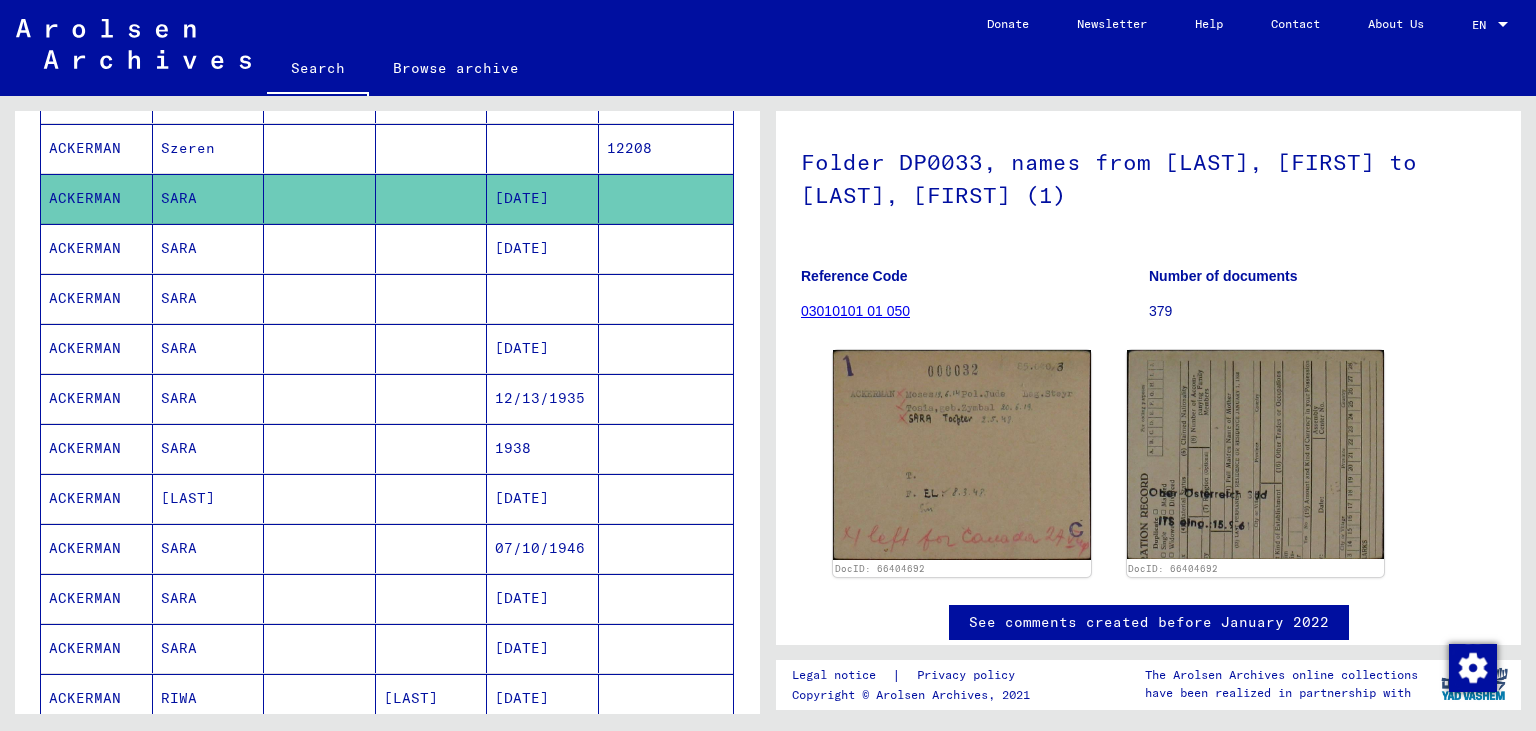 click on "[DATE]" at bounding box center (543, 648) 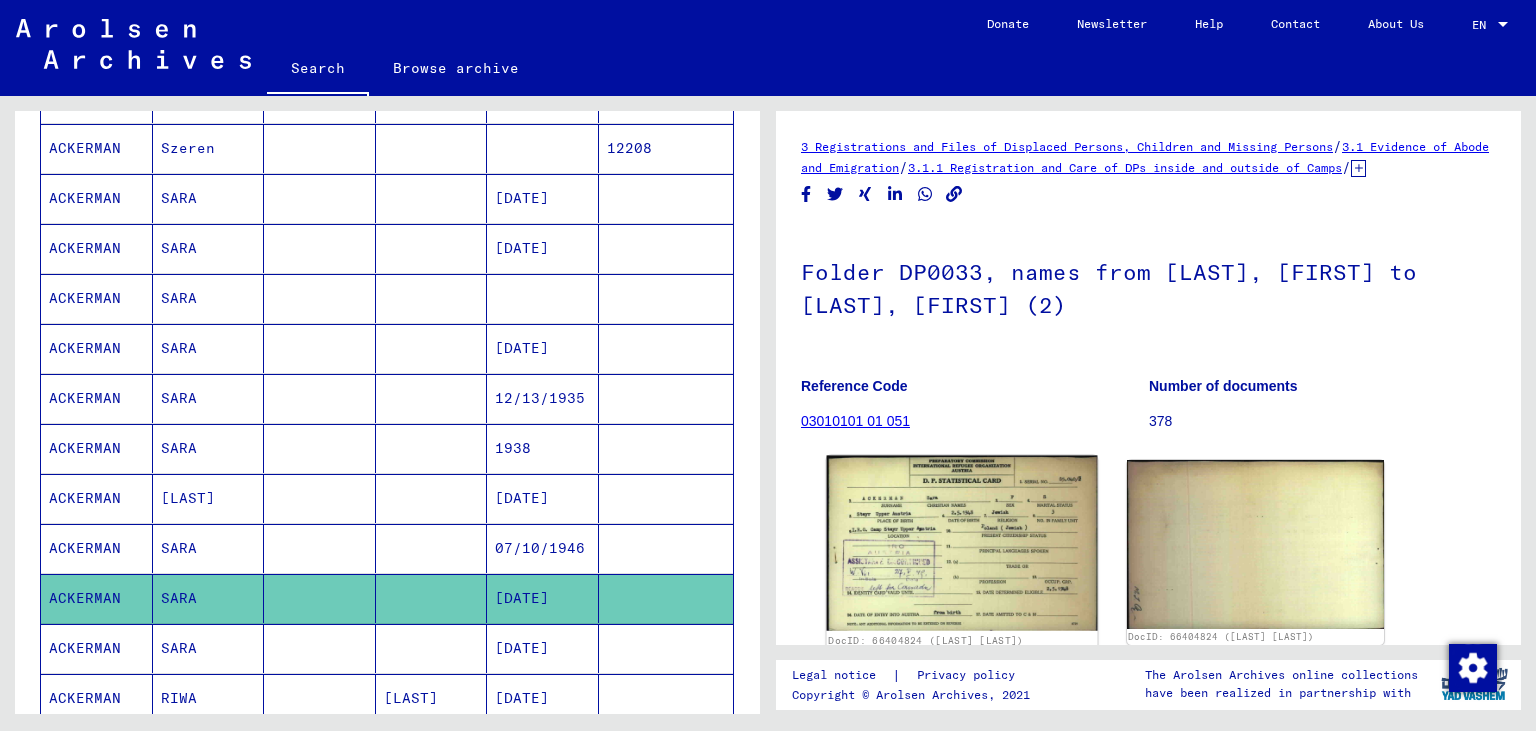 click 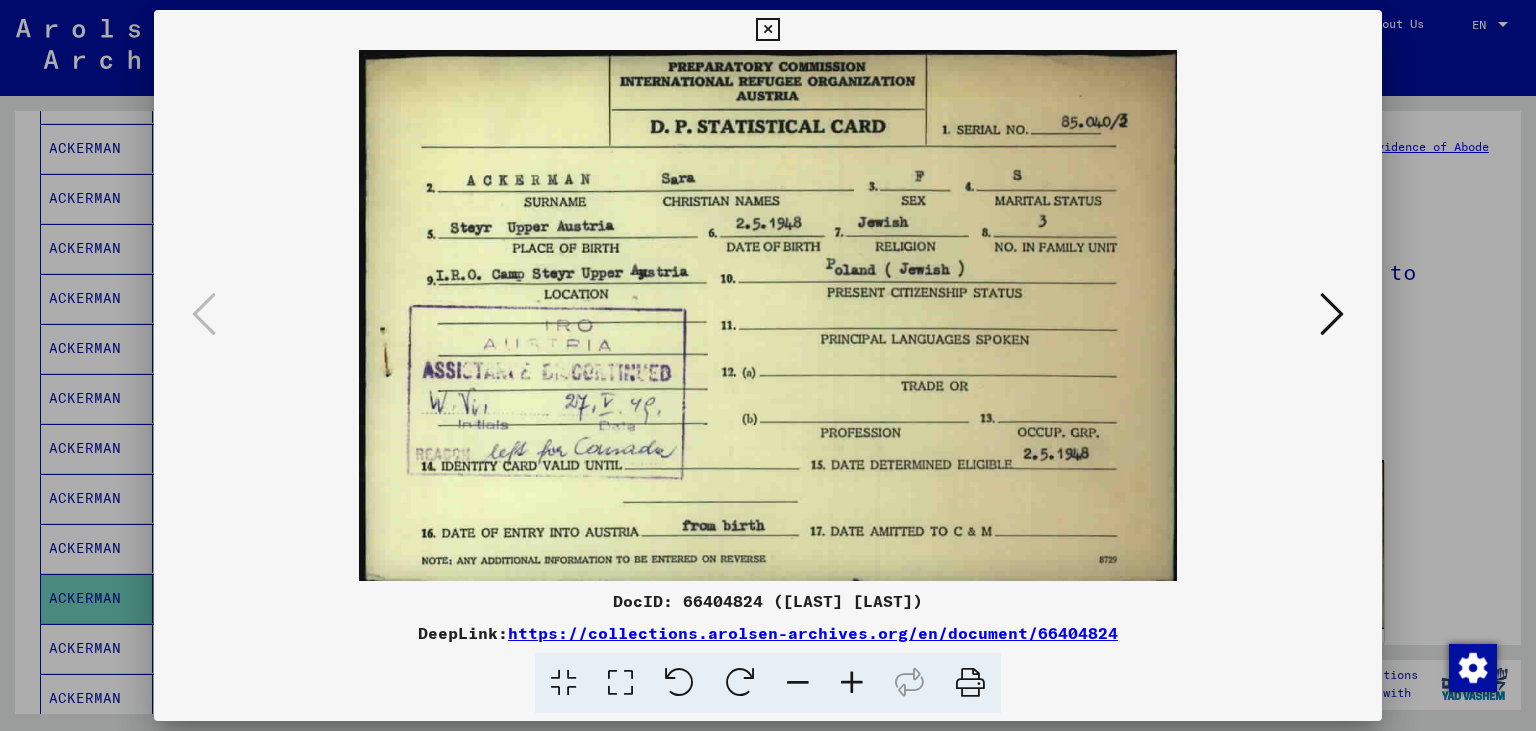 click at bounding box center (1332, 314) 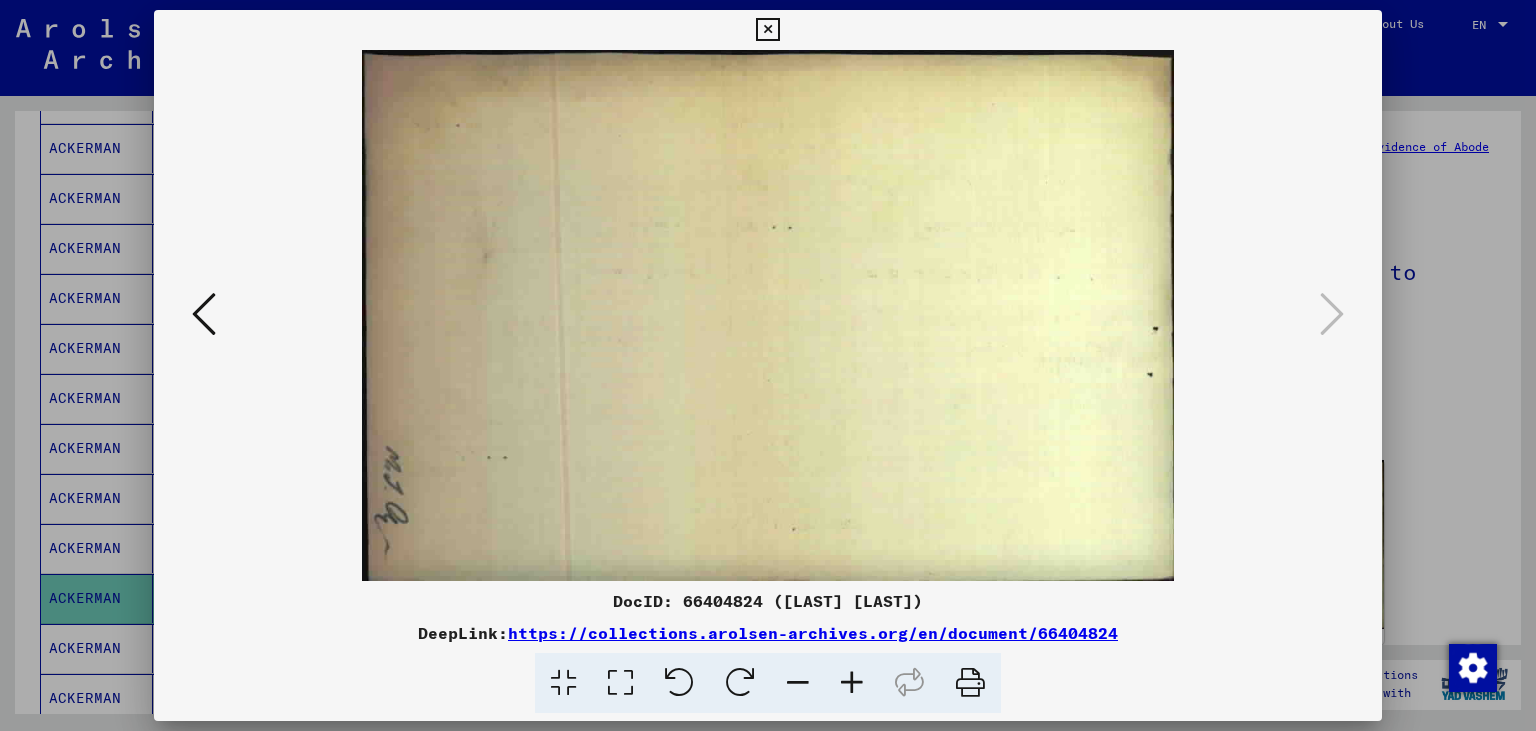 click at bounding box center (767, 30) 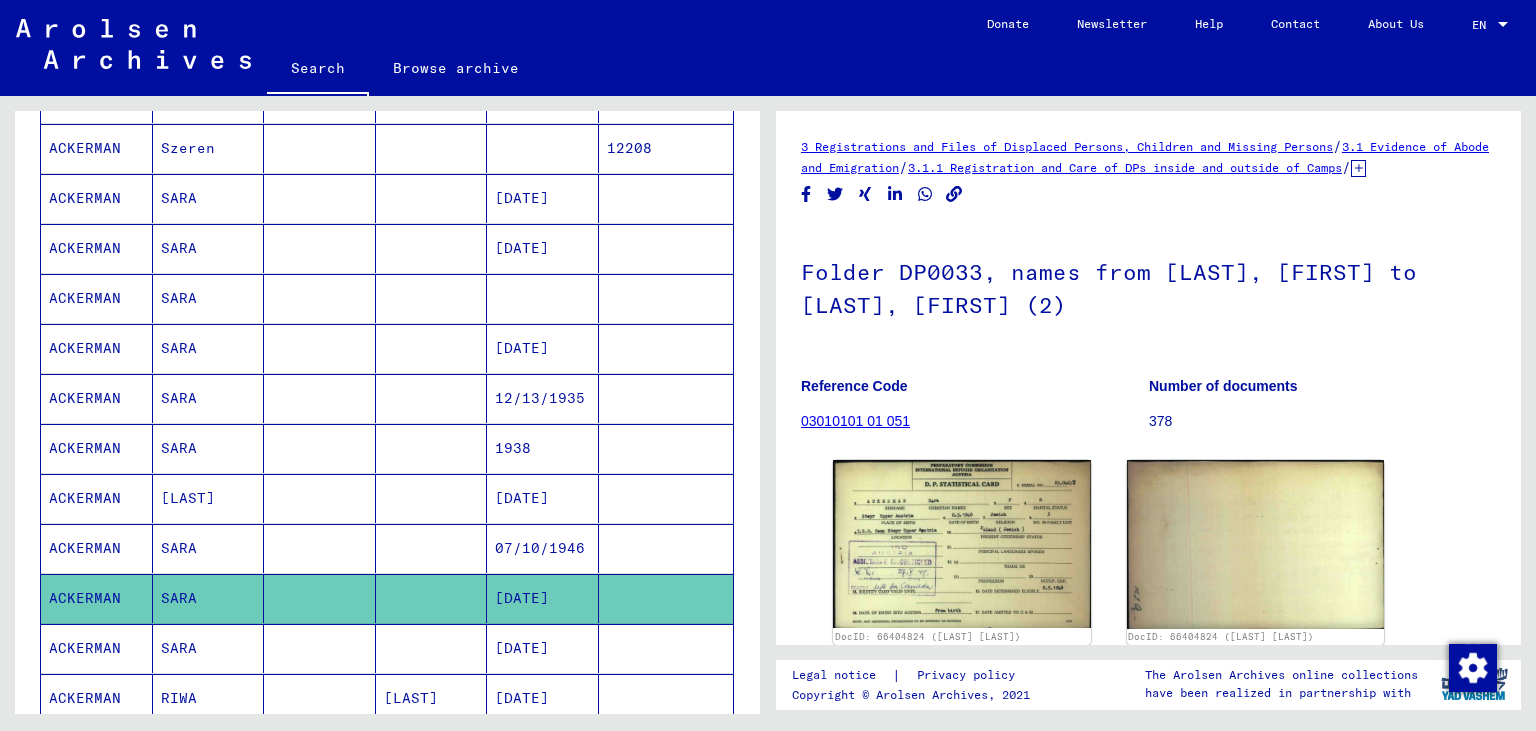 click on "[DATE]" at bounding box center (543, 698) 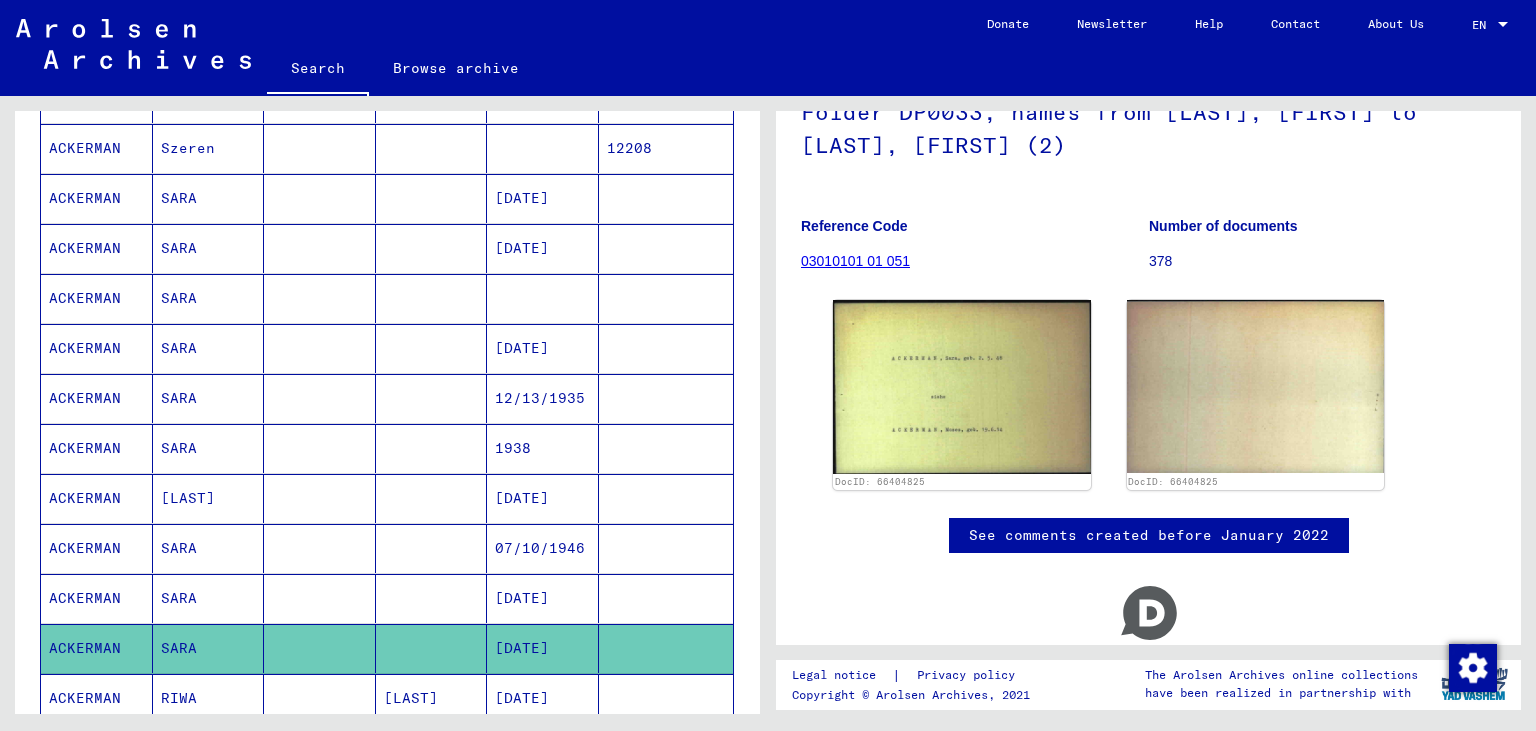 scroll, scrollTop: 220, scrollLeft: 0, axis: vertical 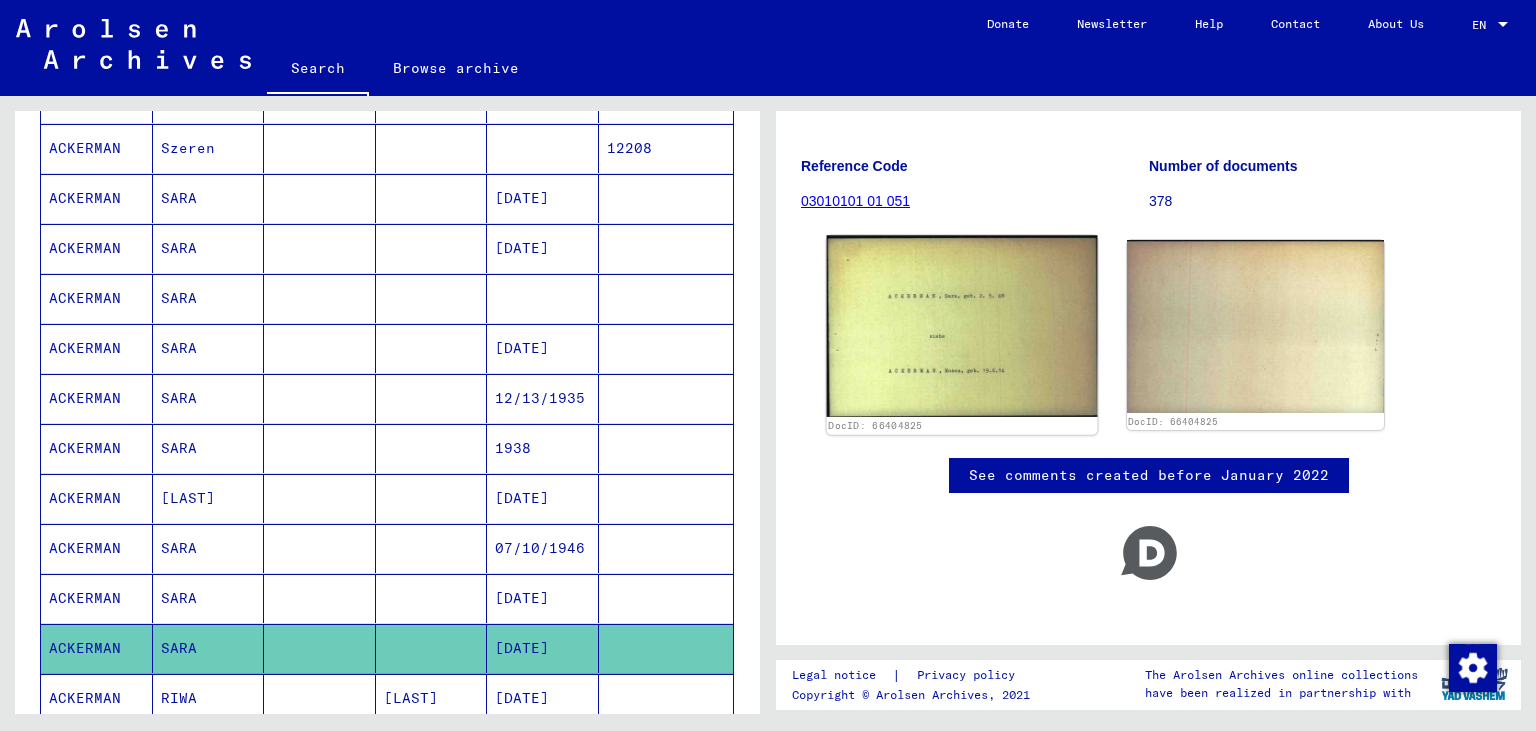 click 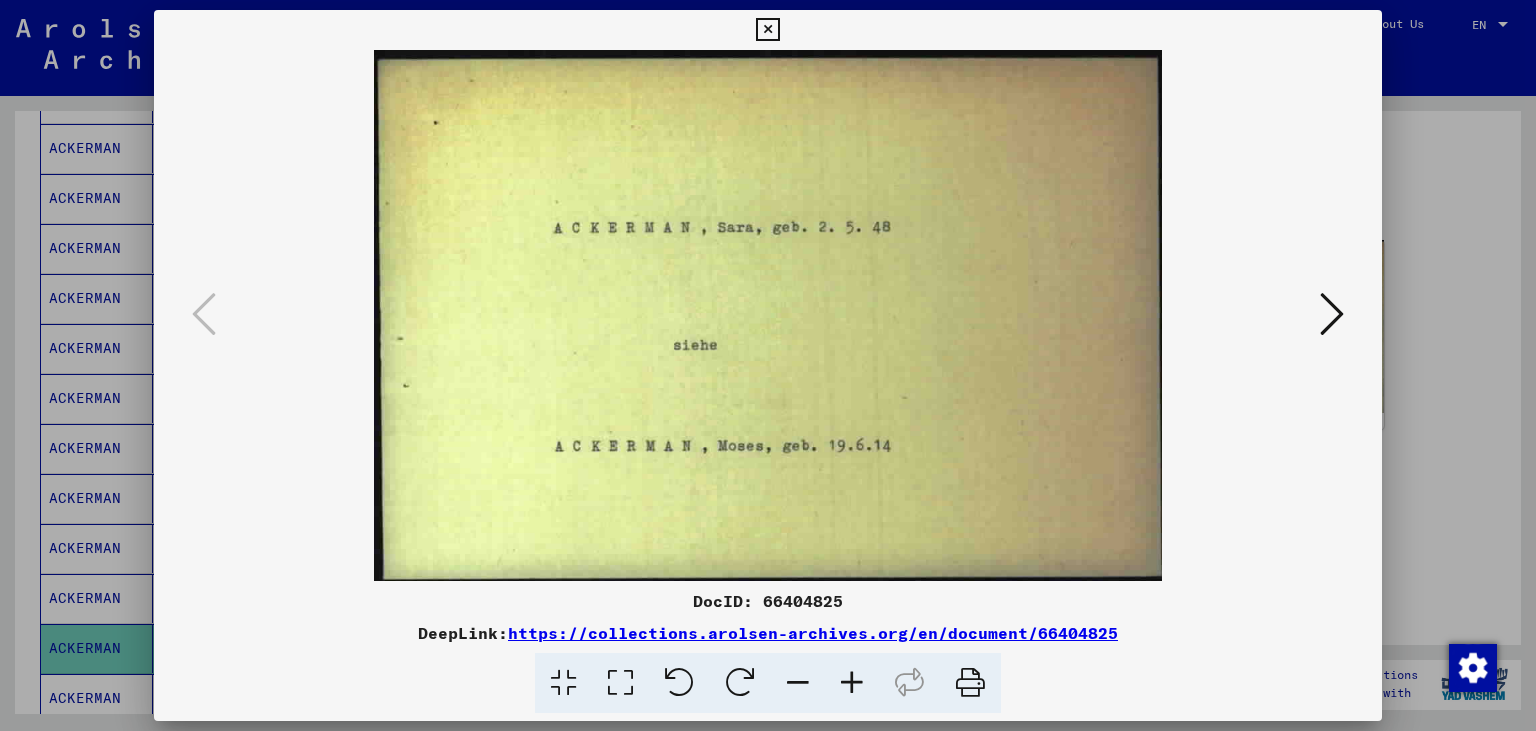 click at bounding box center [767, 30] 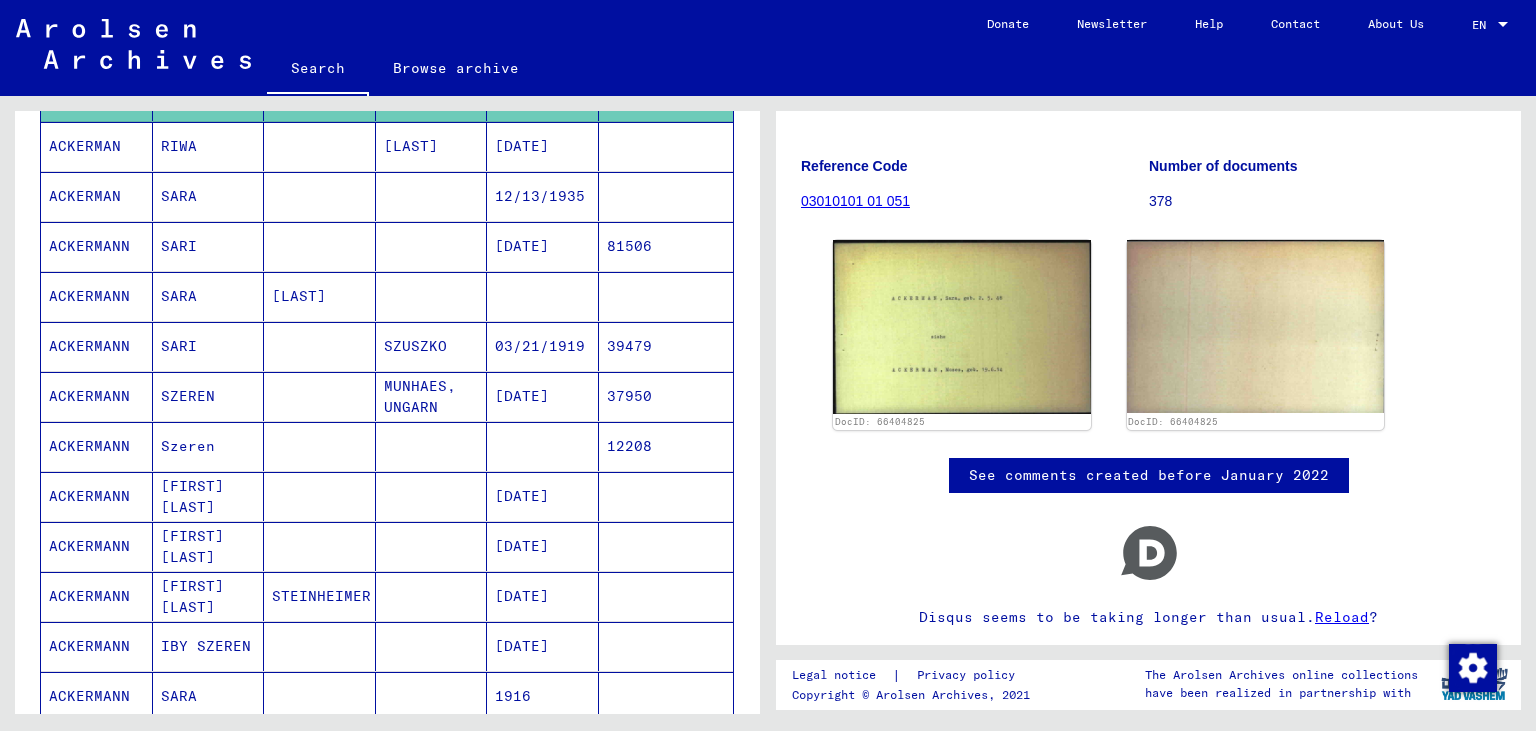 scroll, scrollTop: 993, scrollLeft: 0, axis: vertical 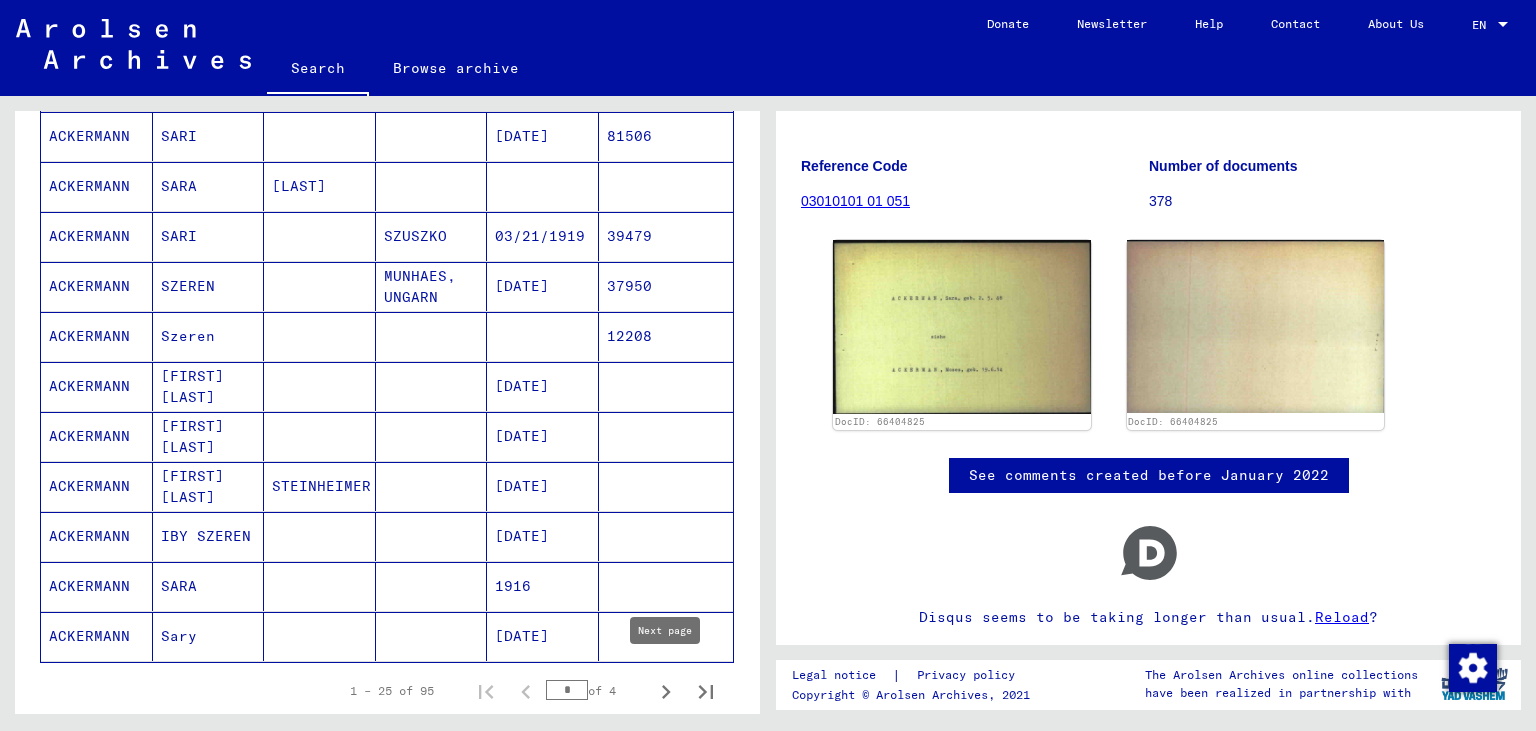 click 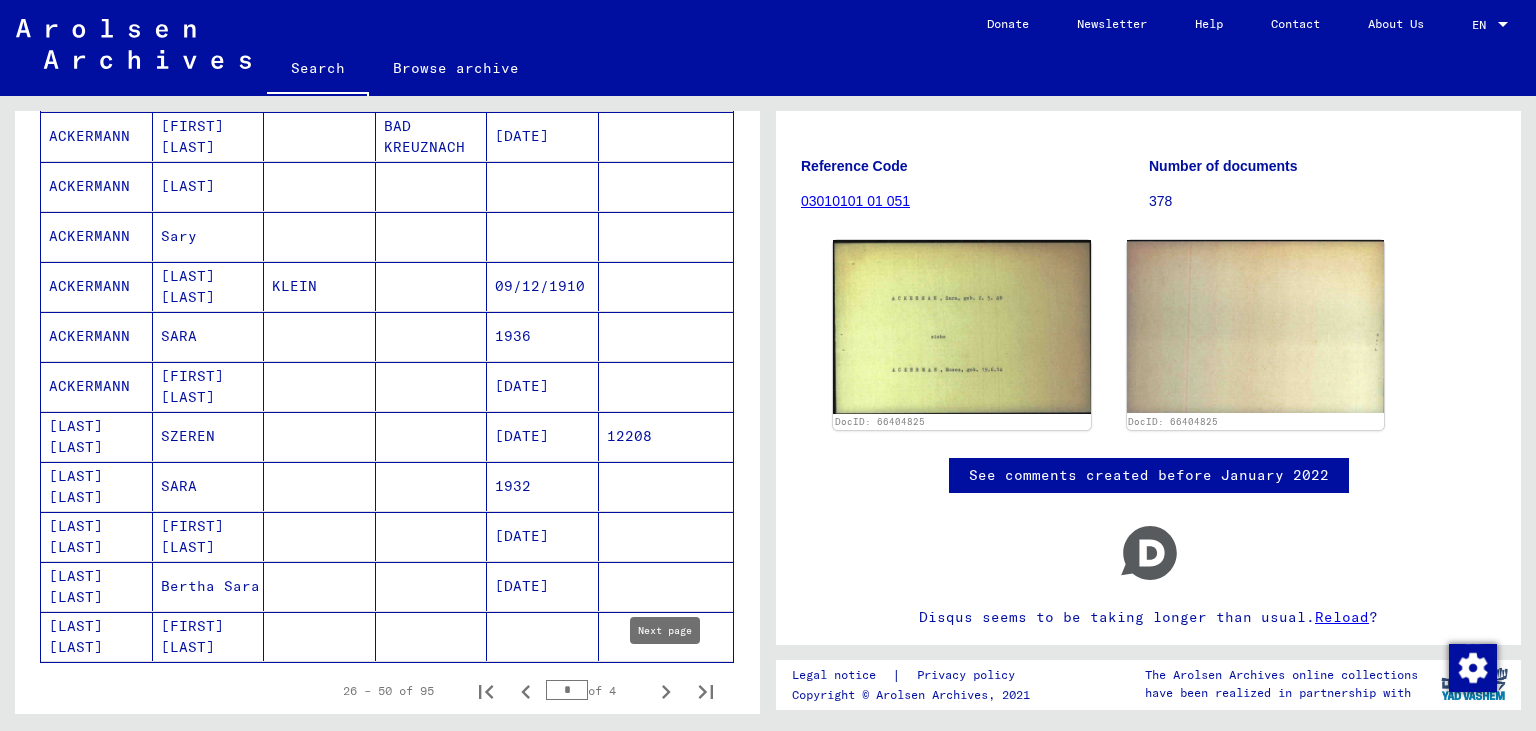 click 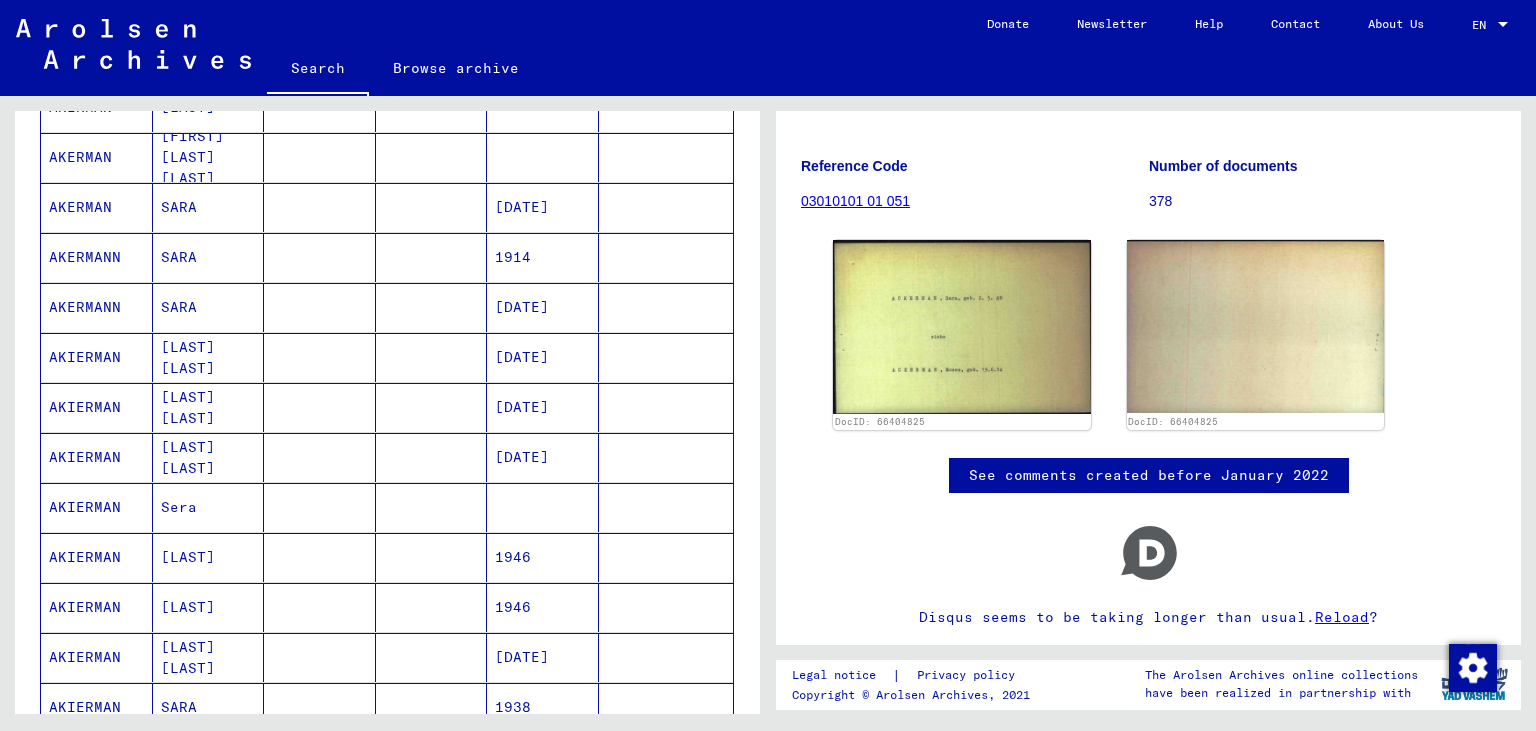 scroll, scrollTop: 662, scrollLeft: 0, axis: vertical 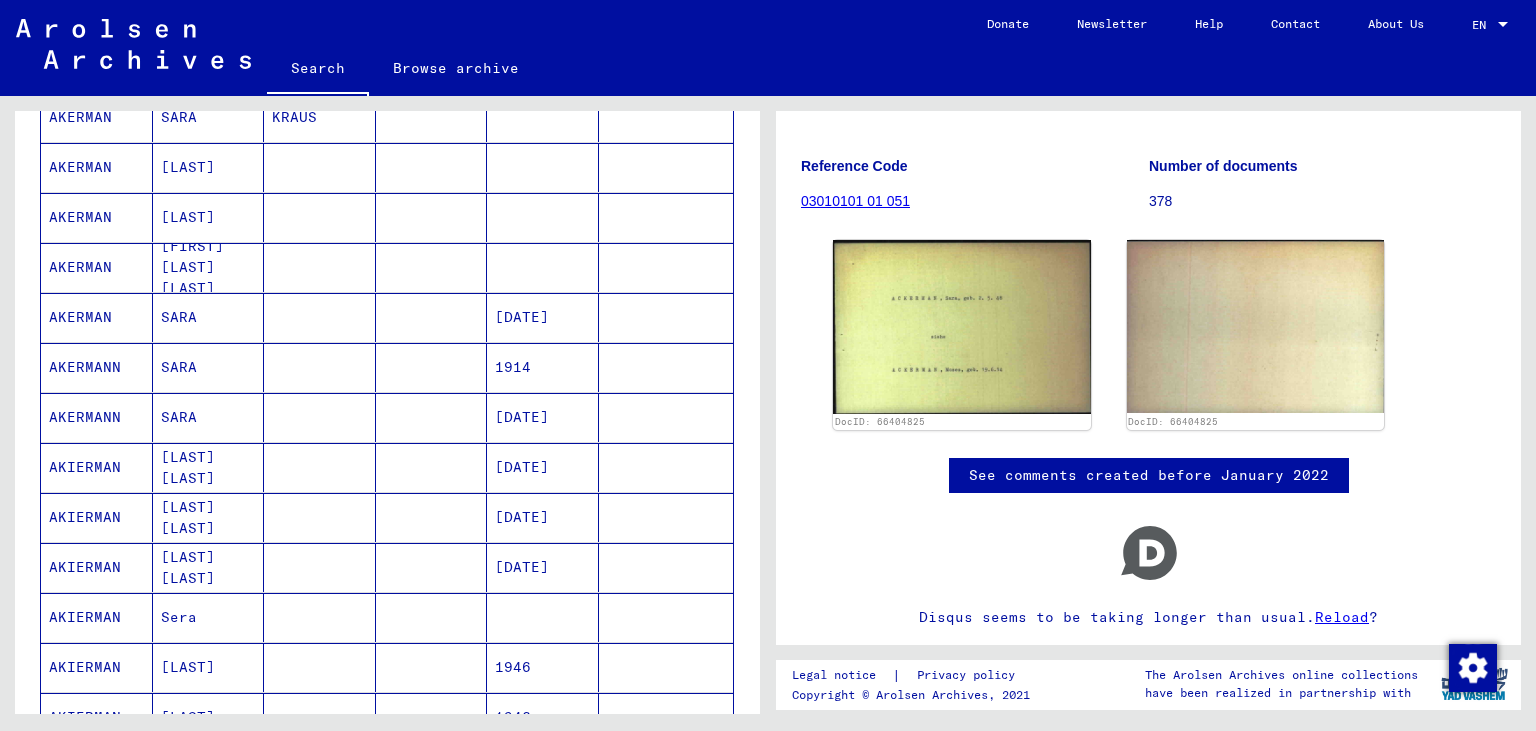 click on "[DATE]" at bounding box center [543, 467] 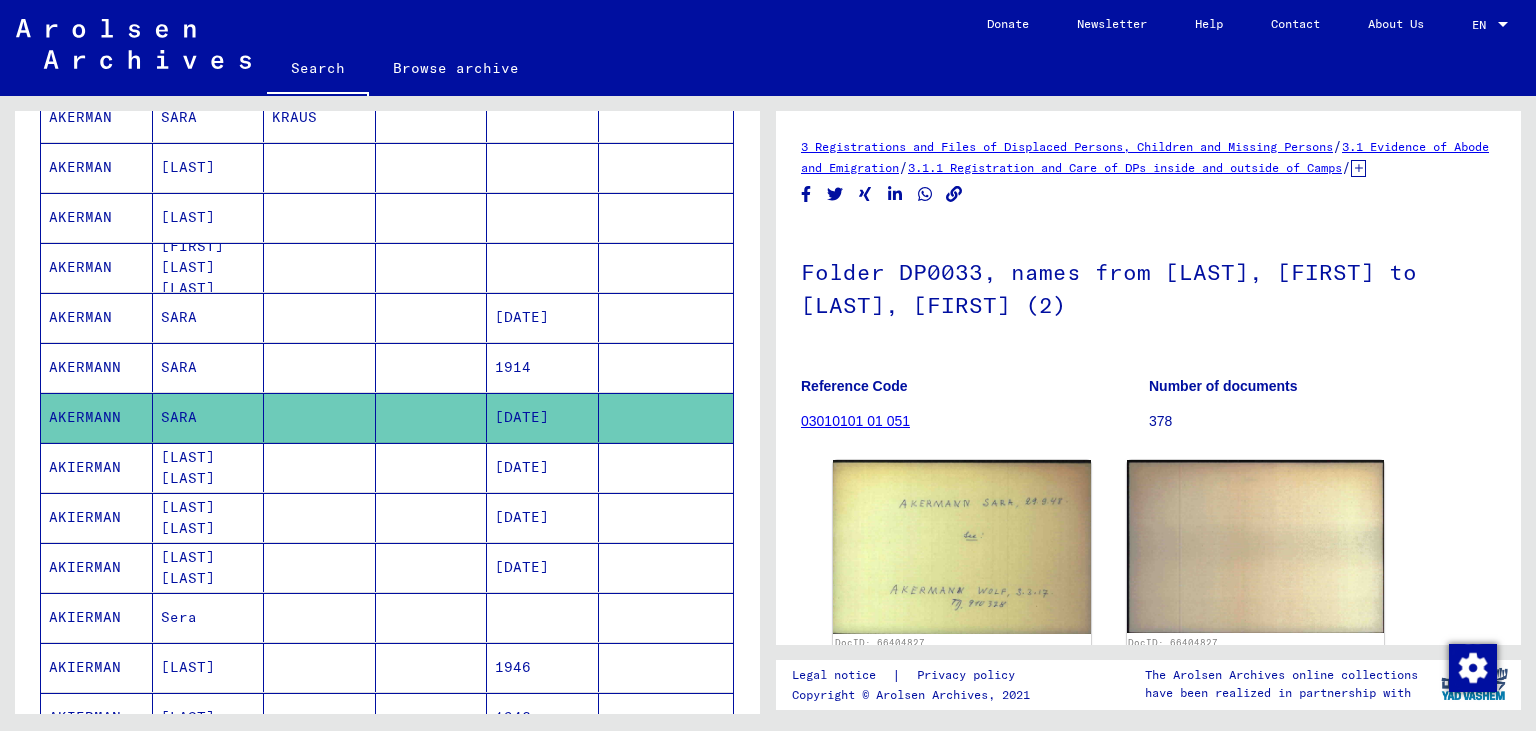 click on "[DATE]" at bounding box center (543, 367) 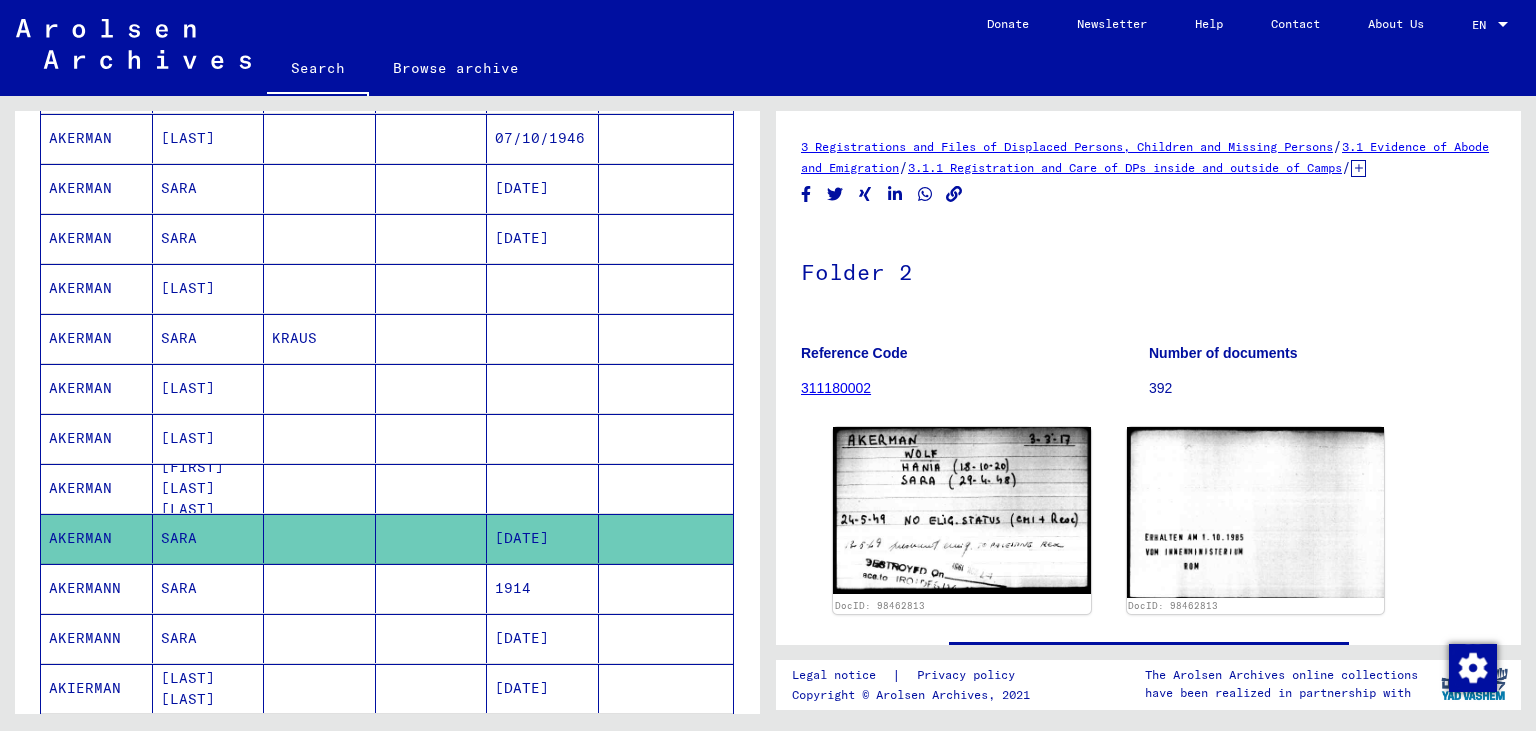 scroll, scrollTop: 331, scrollLeft: 0, axis: vertical 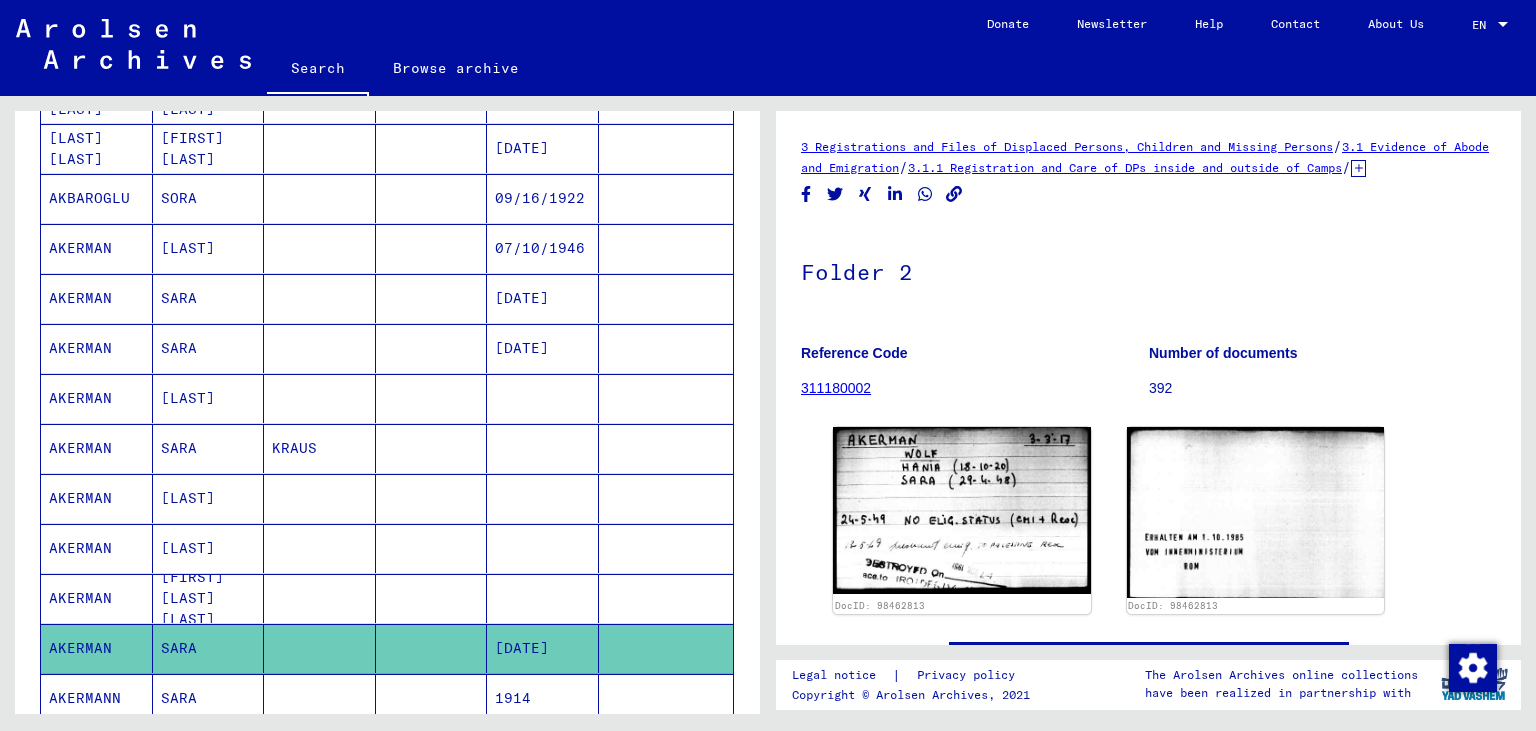 click on "[DATE]" at bounding box center (543, 398) 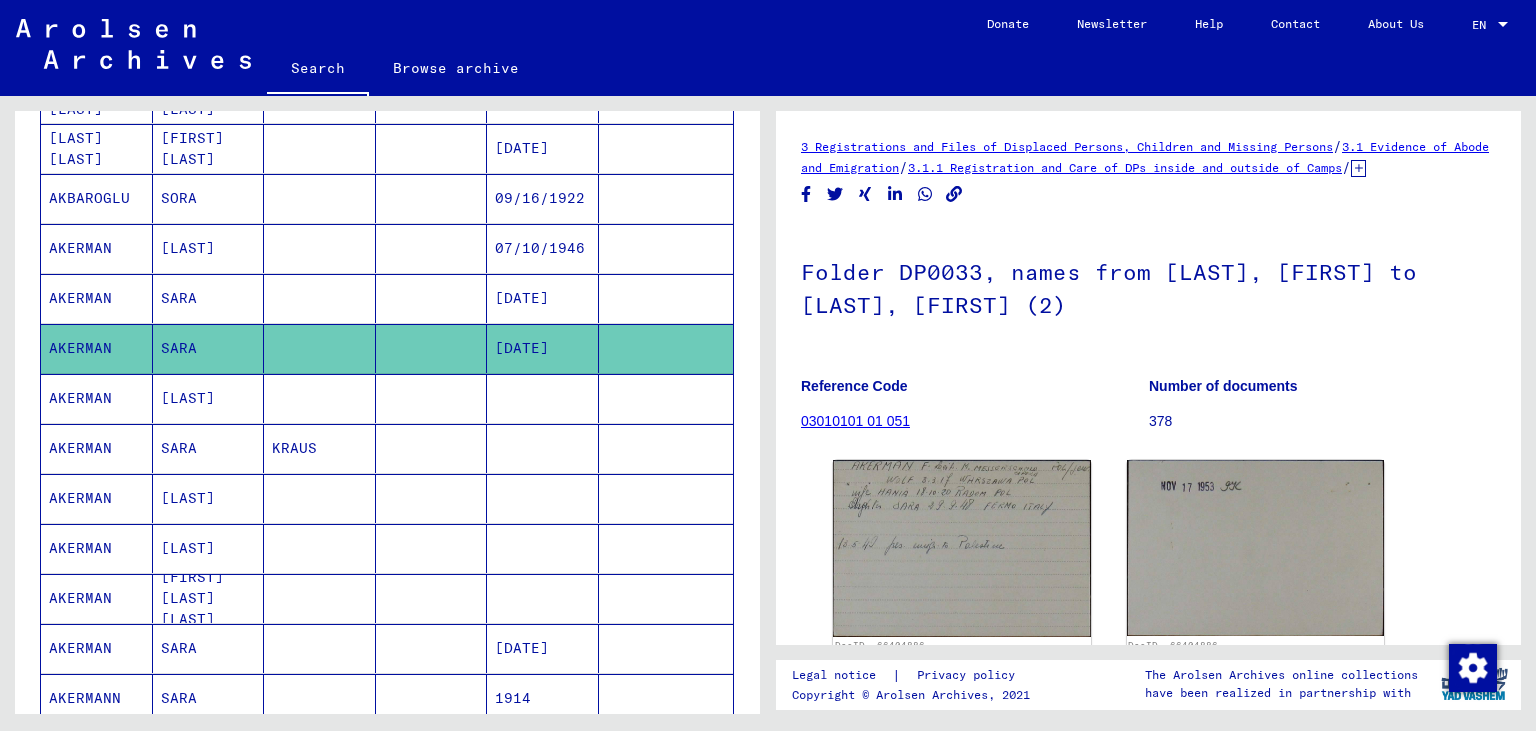 click on "[DATE]" at bounding box center (543, 348) 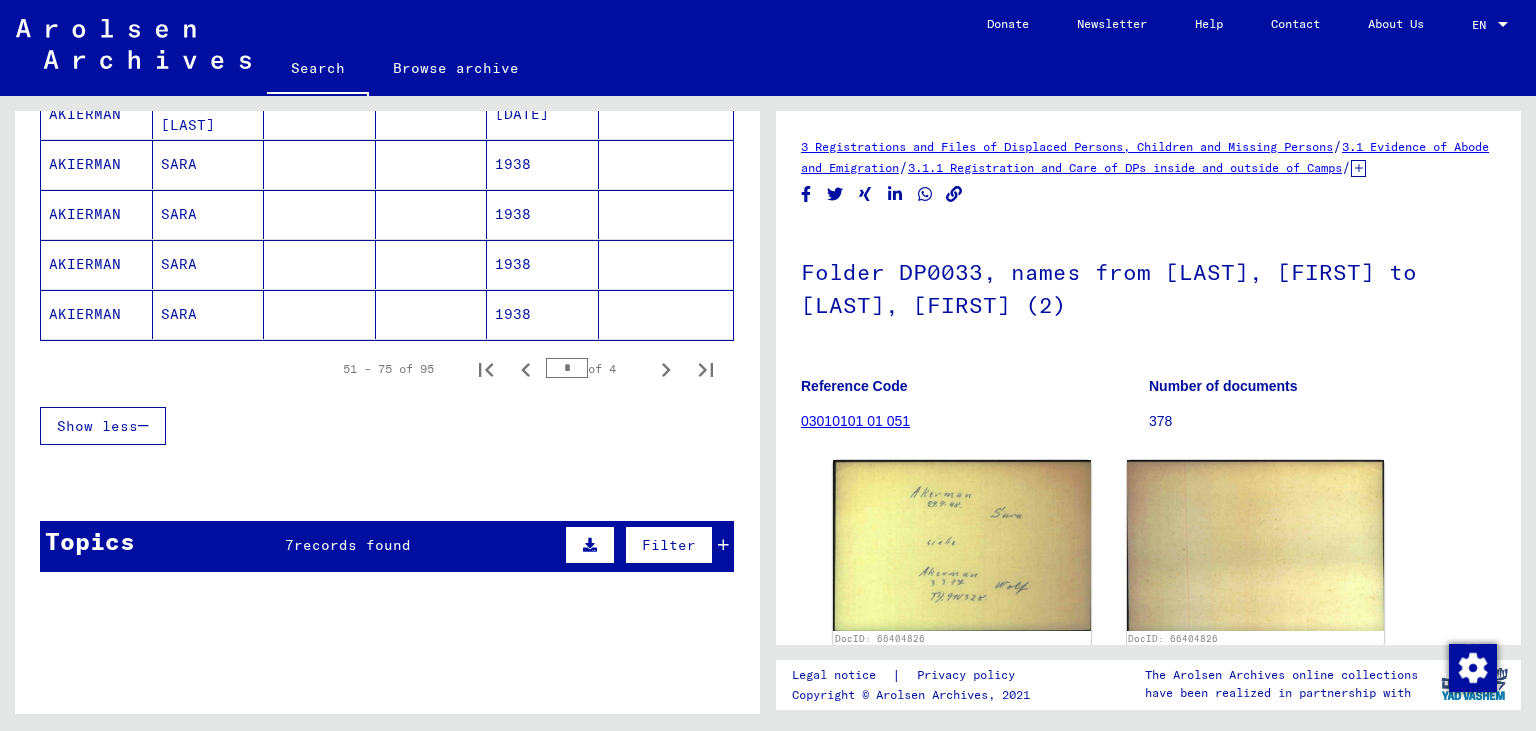scroll, scrollTop: 1324, scrollLeft: 0, axis: vertical 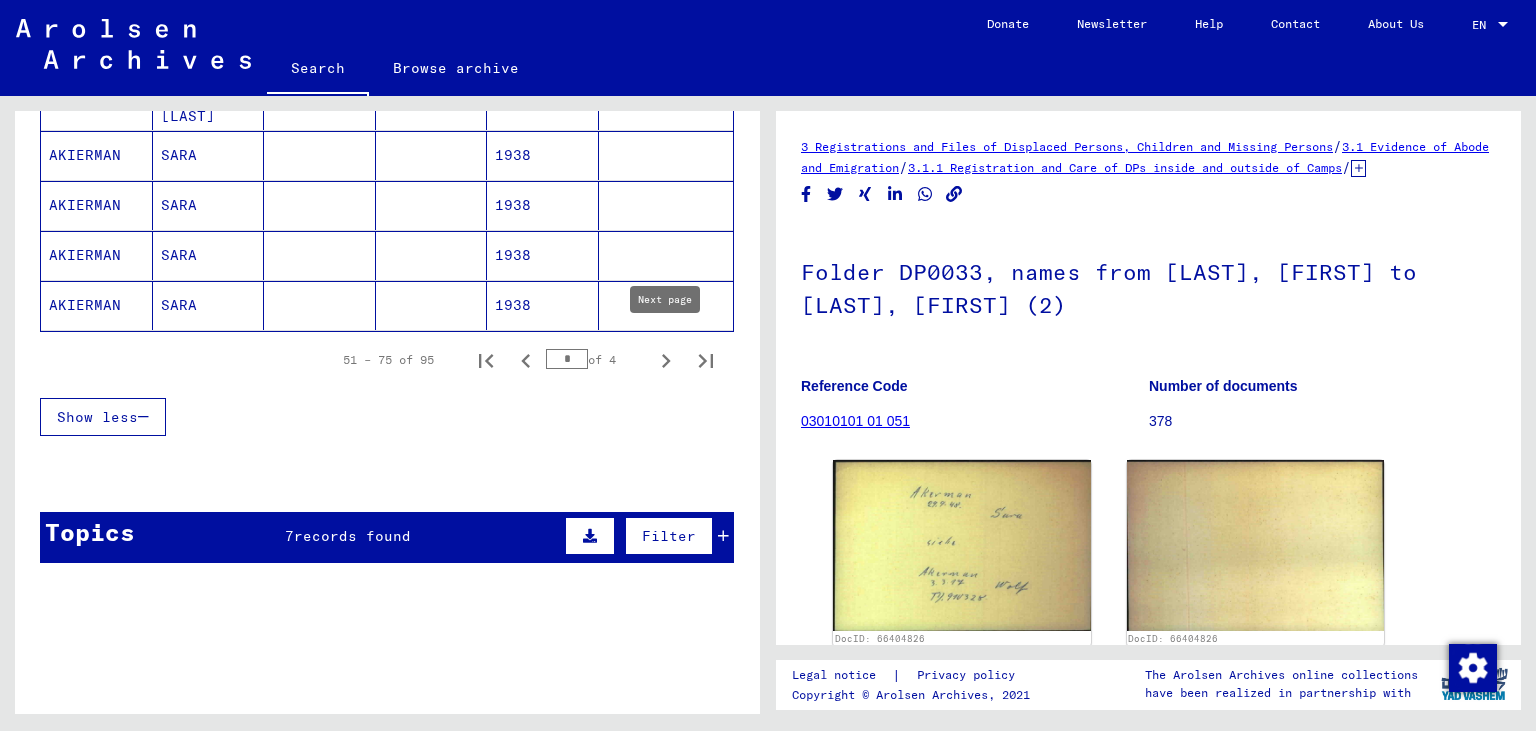 click 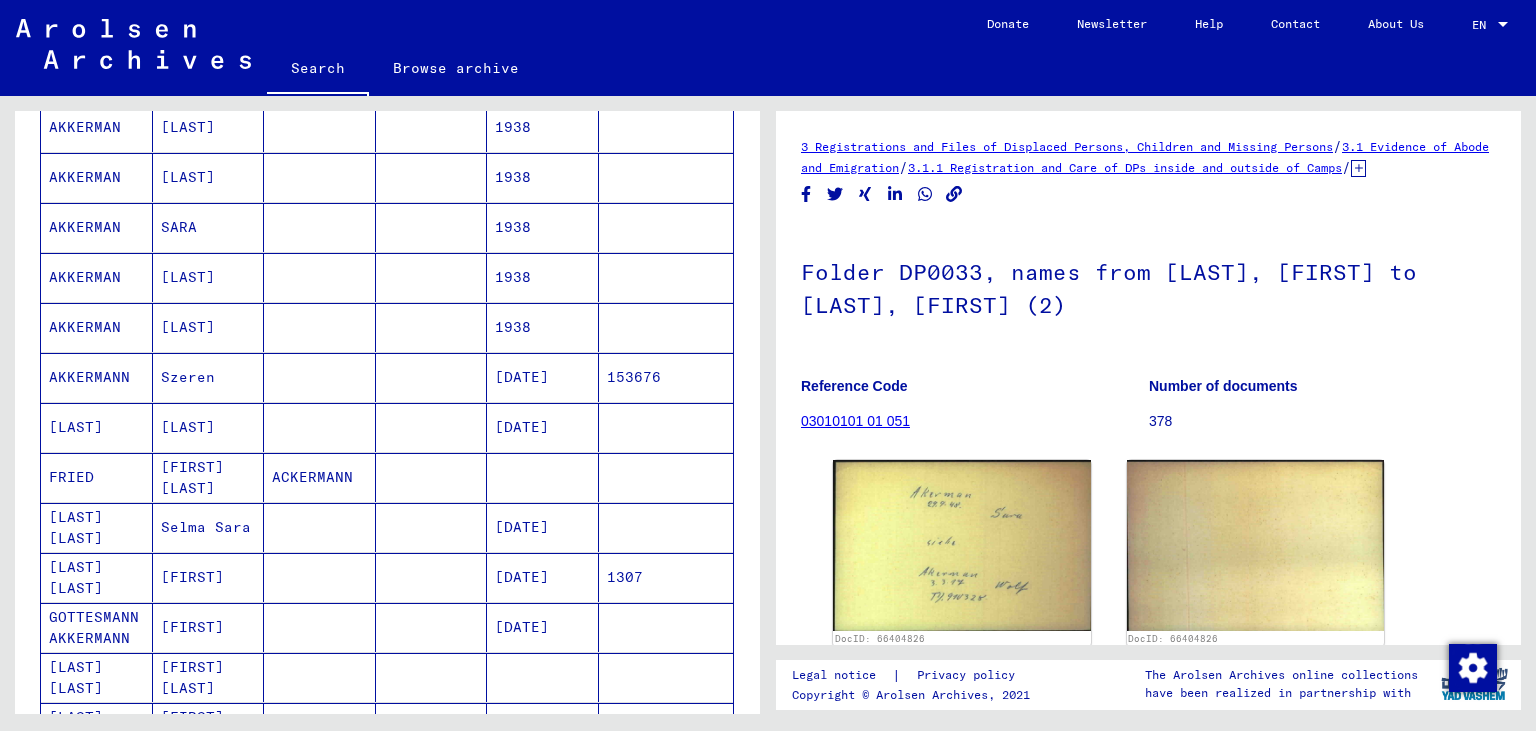 scroll, scrollTop: 344, scrollLeft: 0, axis: vertical 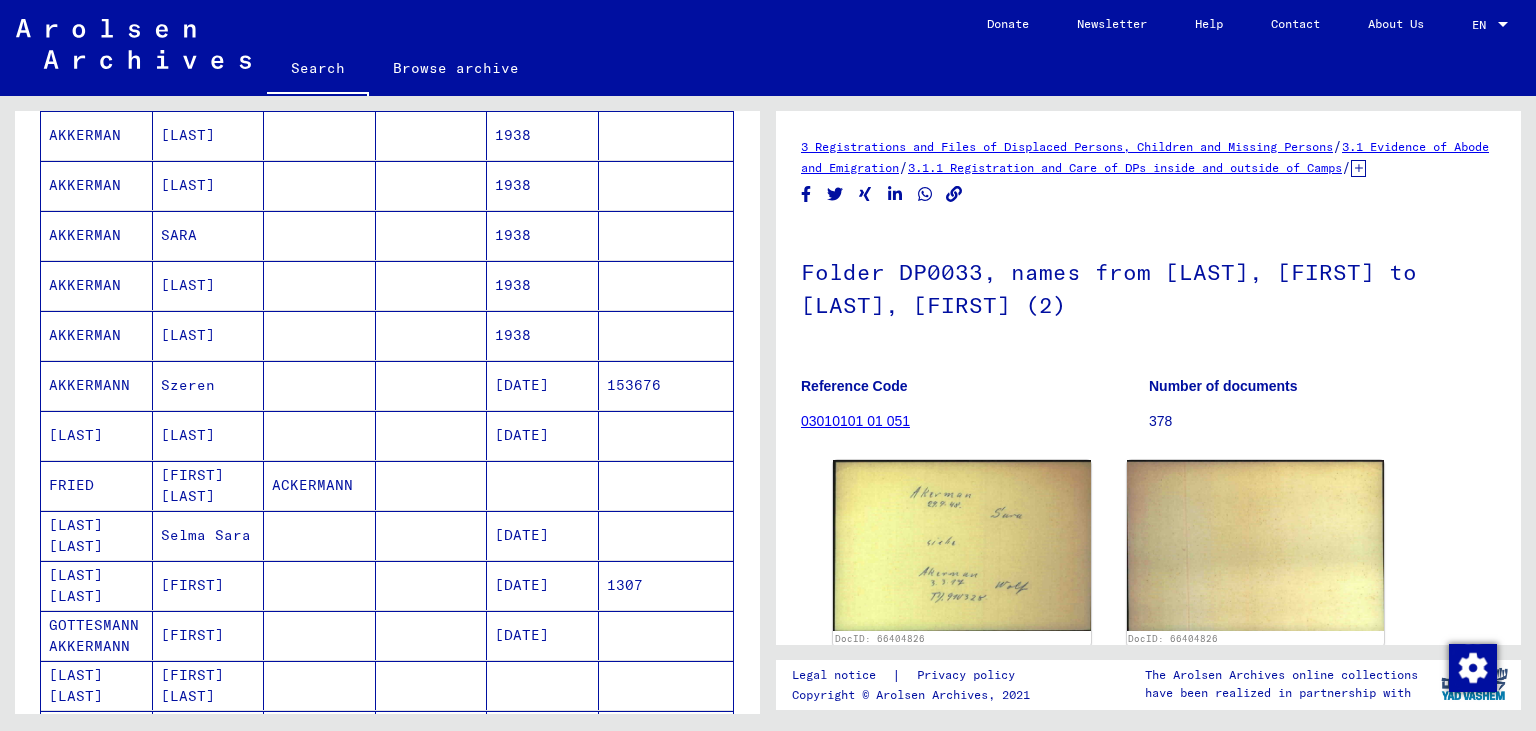 click on "[DATE]" at bounding box center (543, 485) 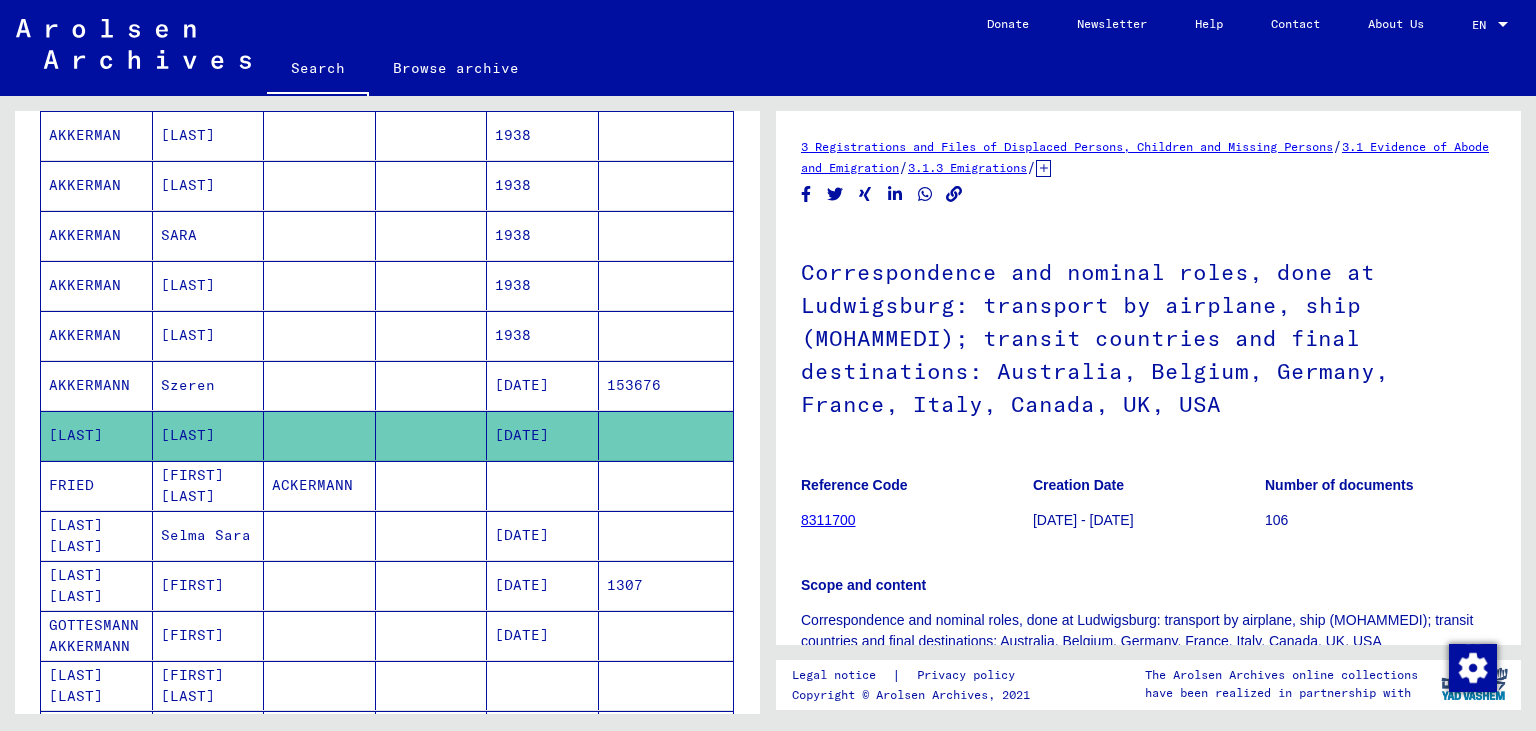 scroll, scrollTop: 676, scrollLeft: 0, axis: vertical 